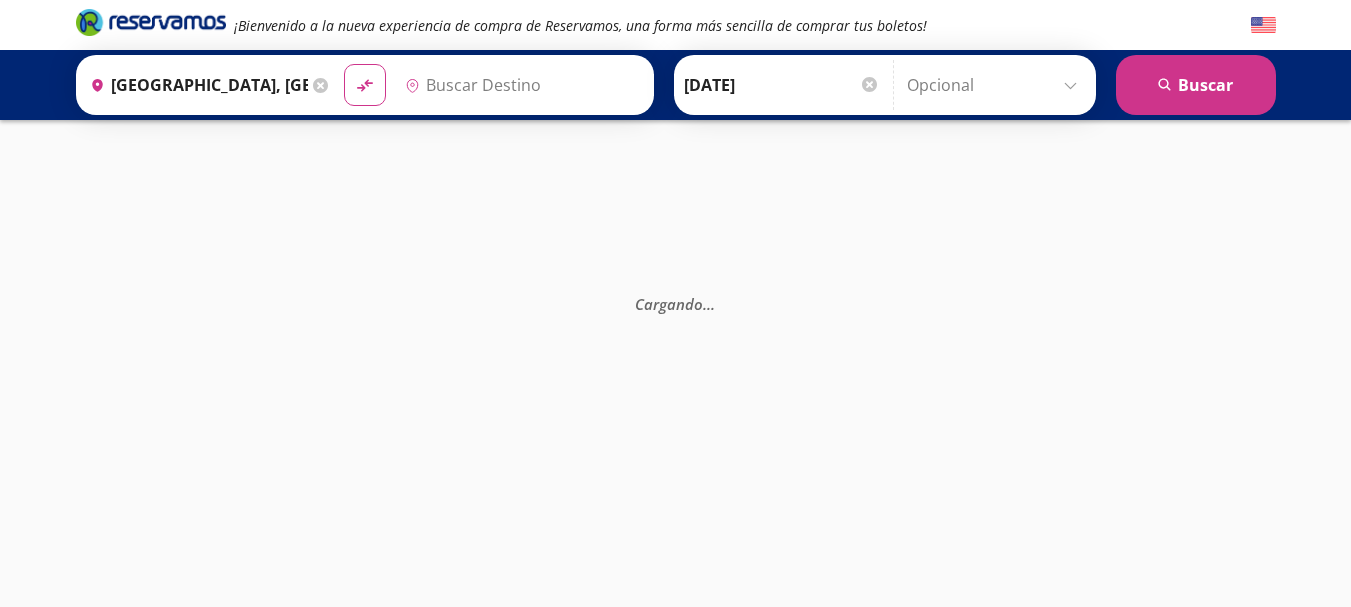 scroll, scrollTop: 0, scrollLeft: 0, axis: both 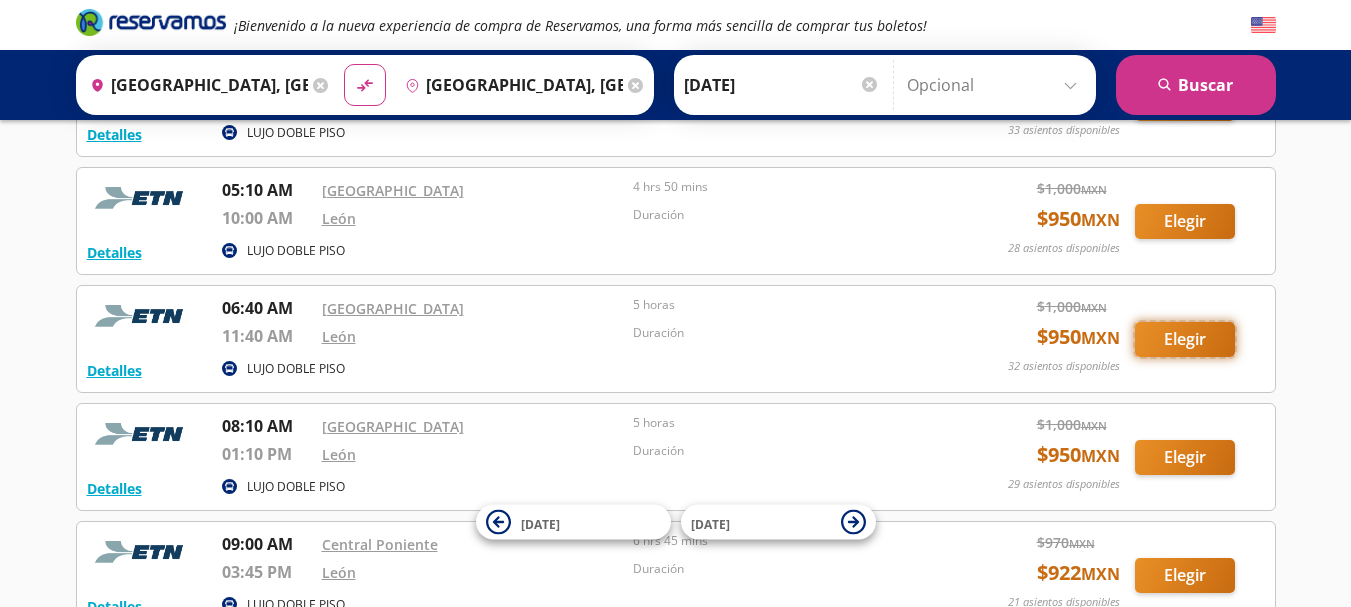 click on "Elegir" at bounding box center [1185, 339] 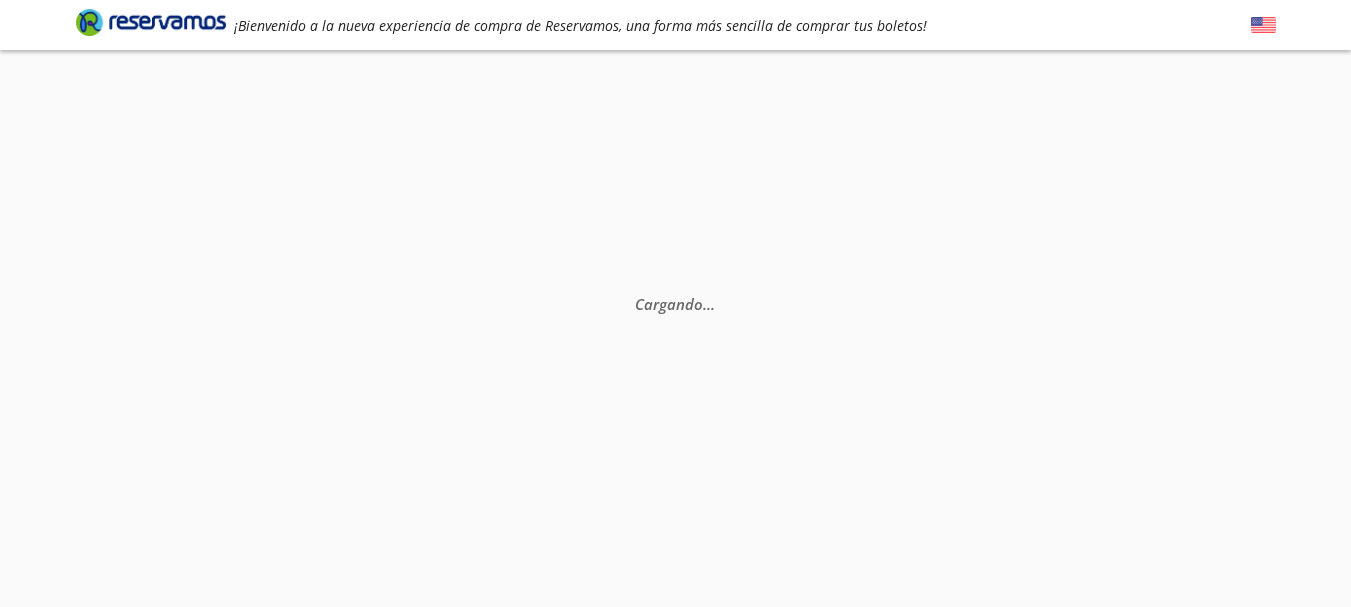 scroll, scrollTop: 0, scrollLeft: 0, axis: both 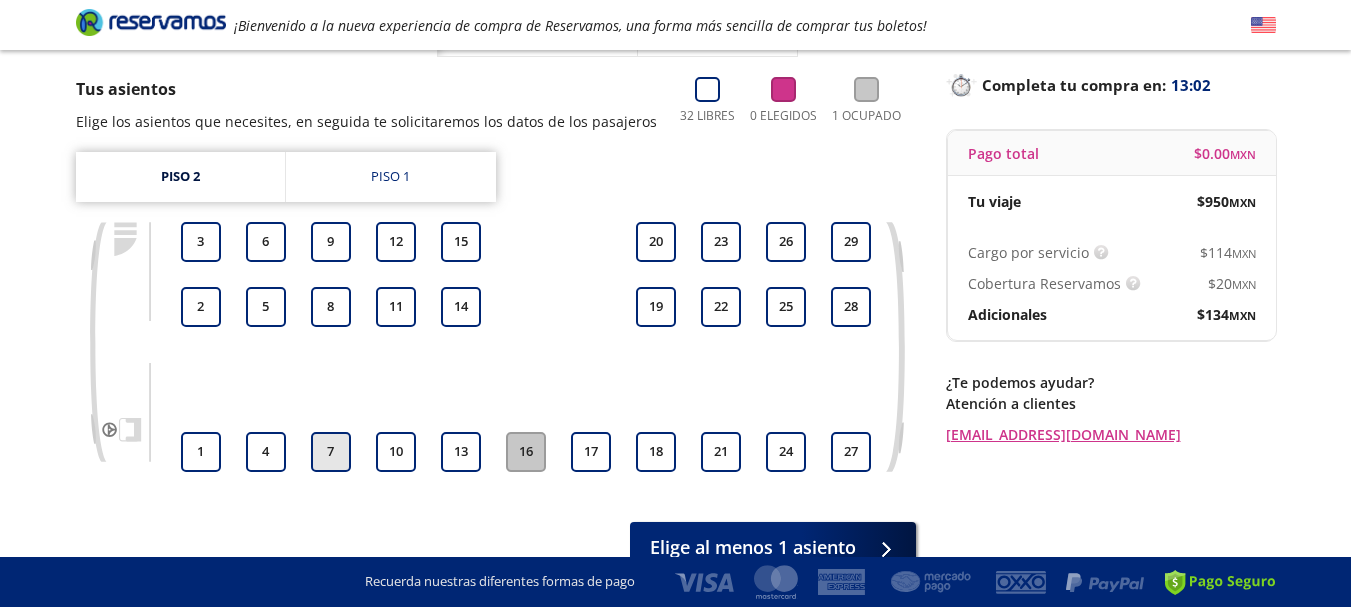 click on "7" at bounding box center (331, 452) 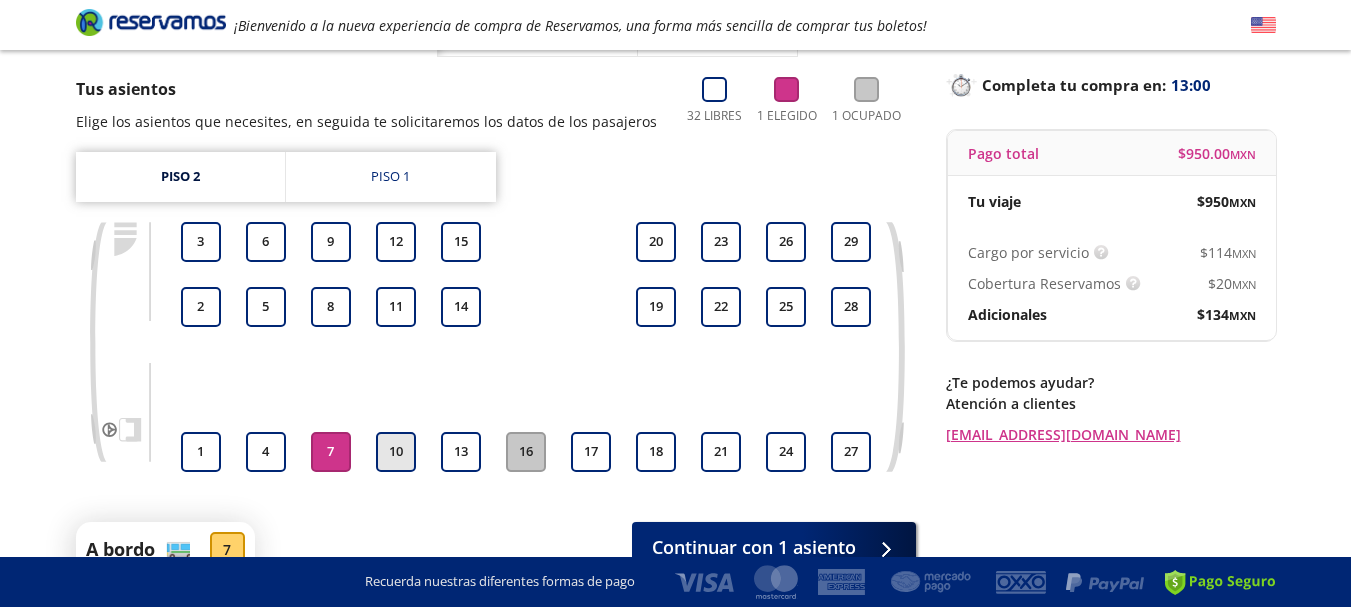 click on "10" at bounding box center (396, 452) 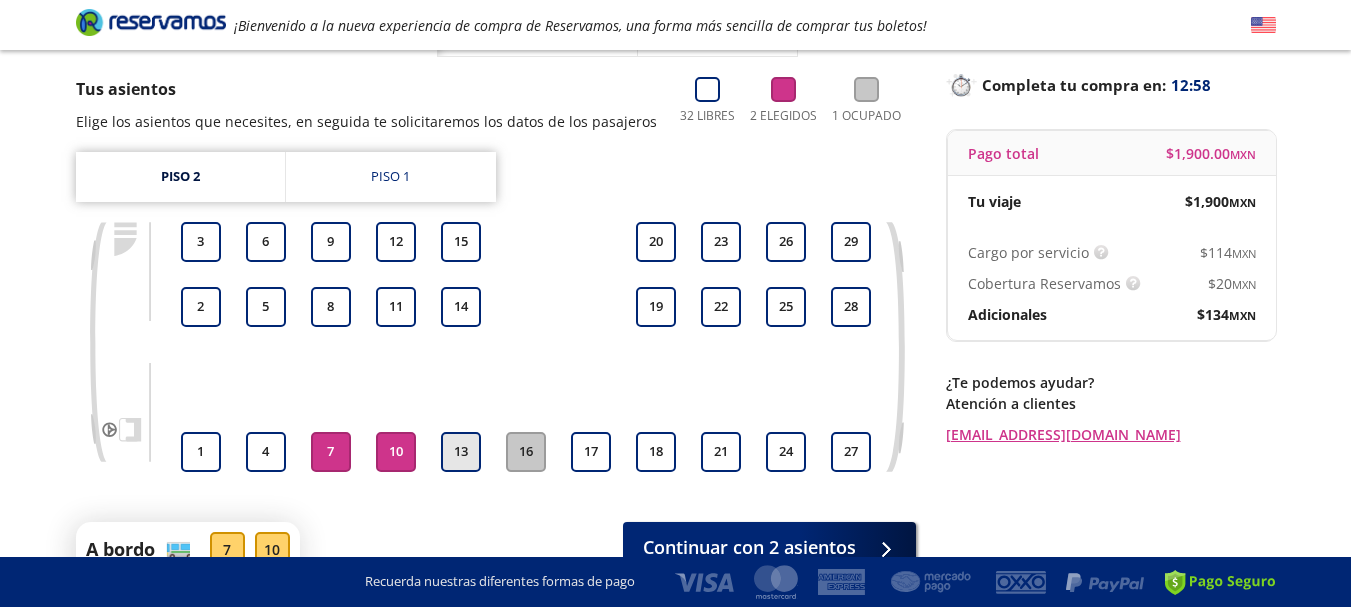 click on "13" at bounding box center [461, 452] 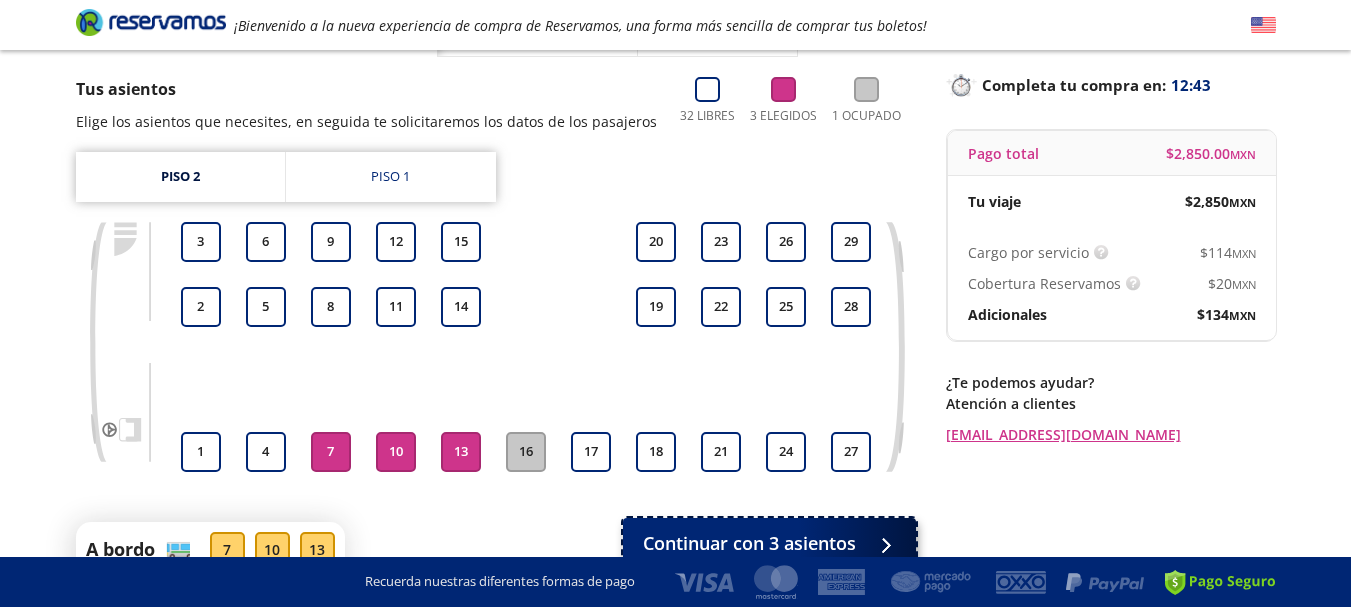 click on "Continuar con 3 asientos" at bounding box center (749, 543) 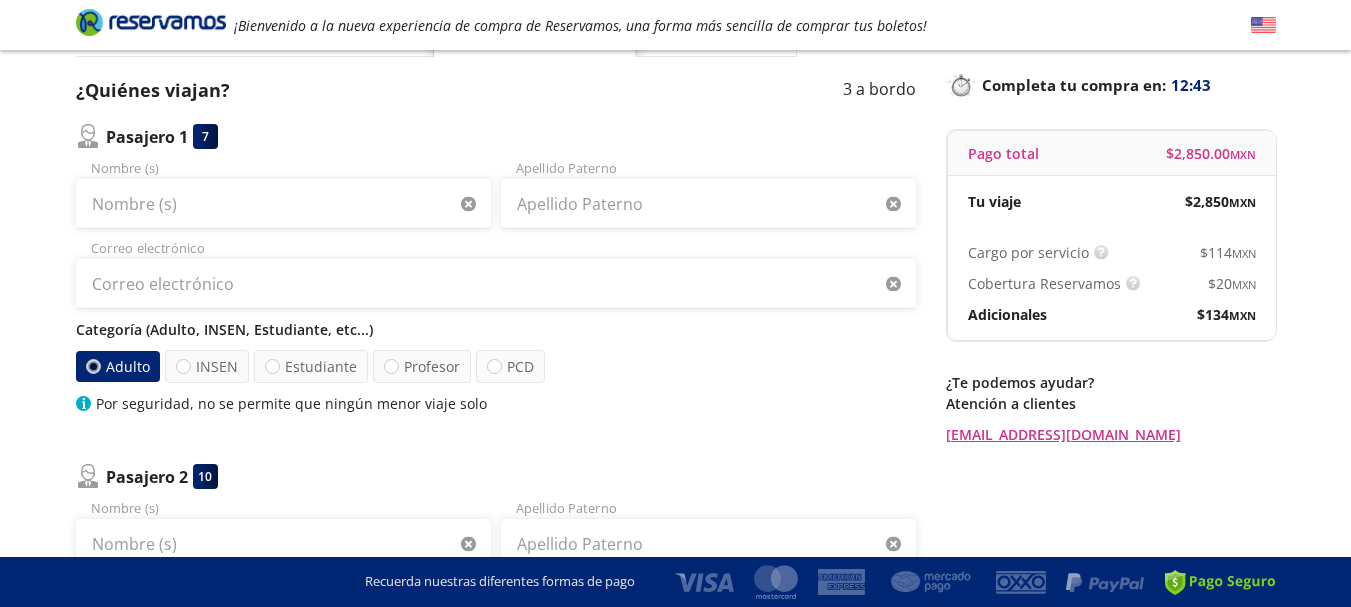 scroll, scrollTop: 0, scrollLeft: 0, axis: both 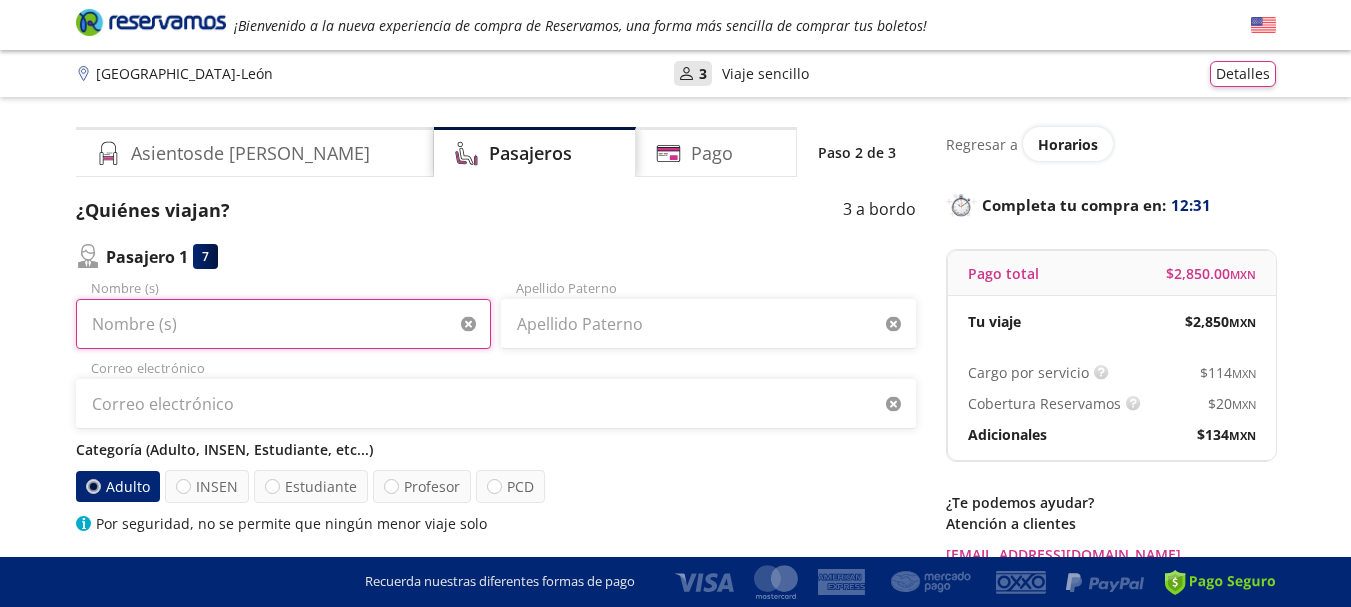 click on "Nombre (s)" at bounding box center [283, 324] 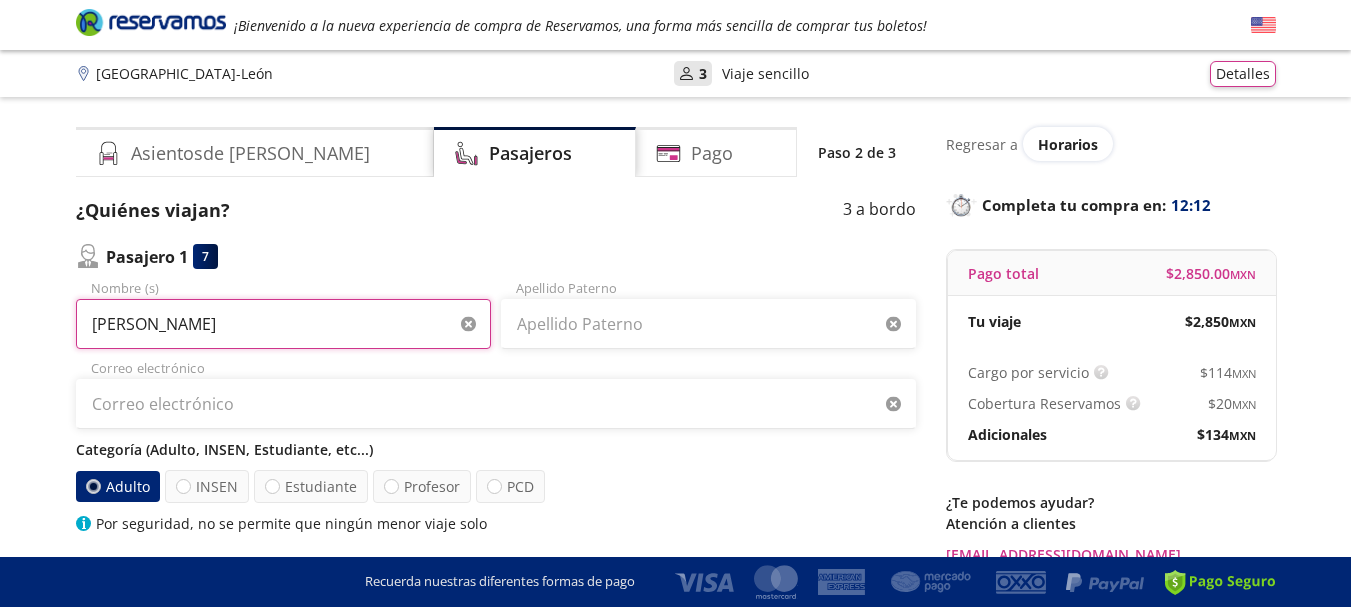 type on "SANTIAGO JAVIER" 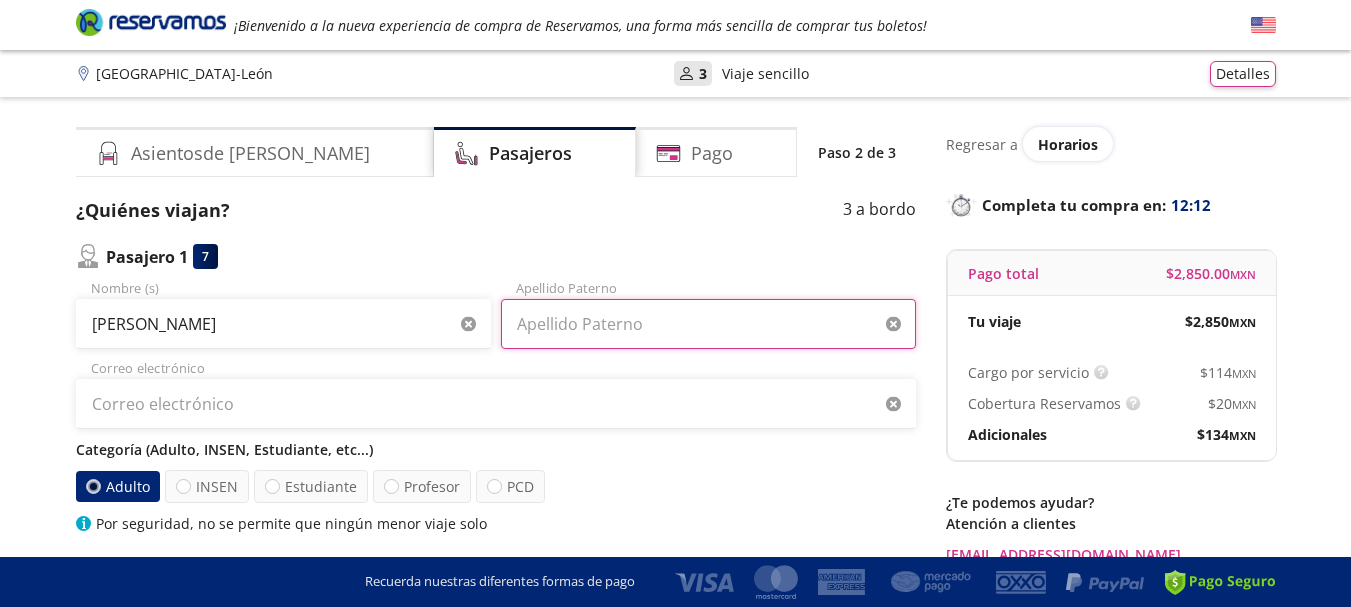 click on "Apellido Paterno" at bounding box center (708, 324) 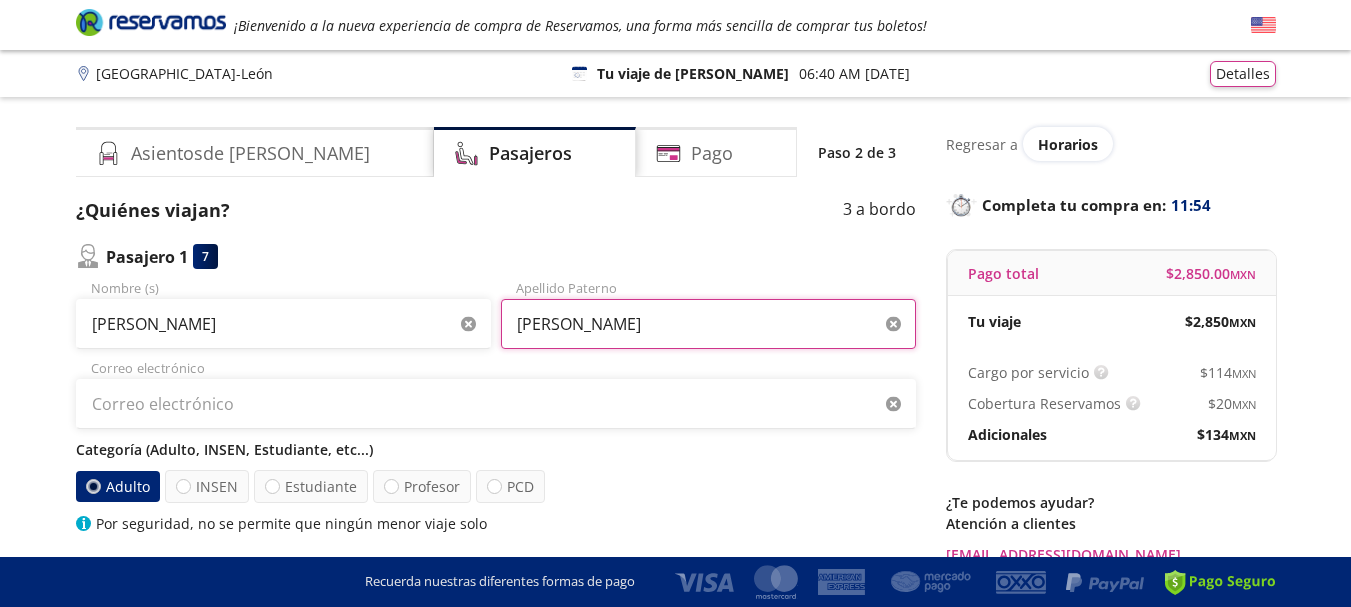 type on "ALVAREZ SANCHEZ" 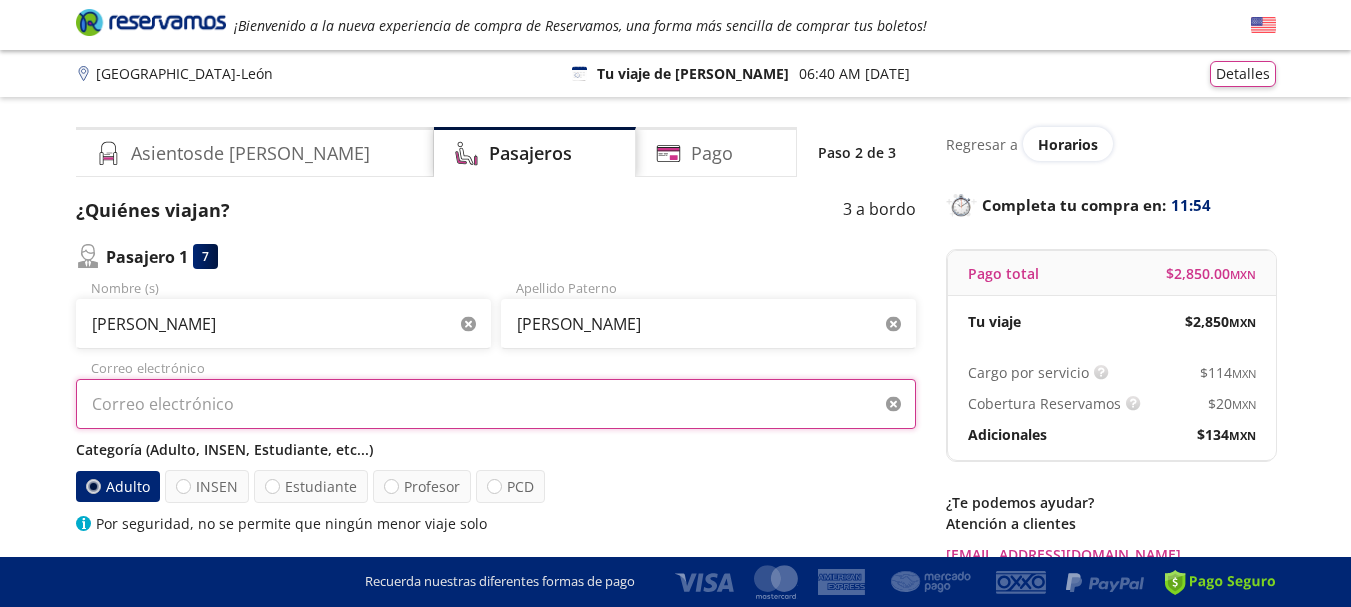 click on "Correo electrónico" at bounding box center [496, 404] 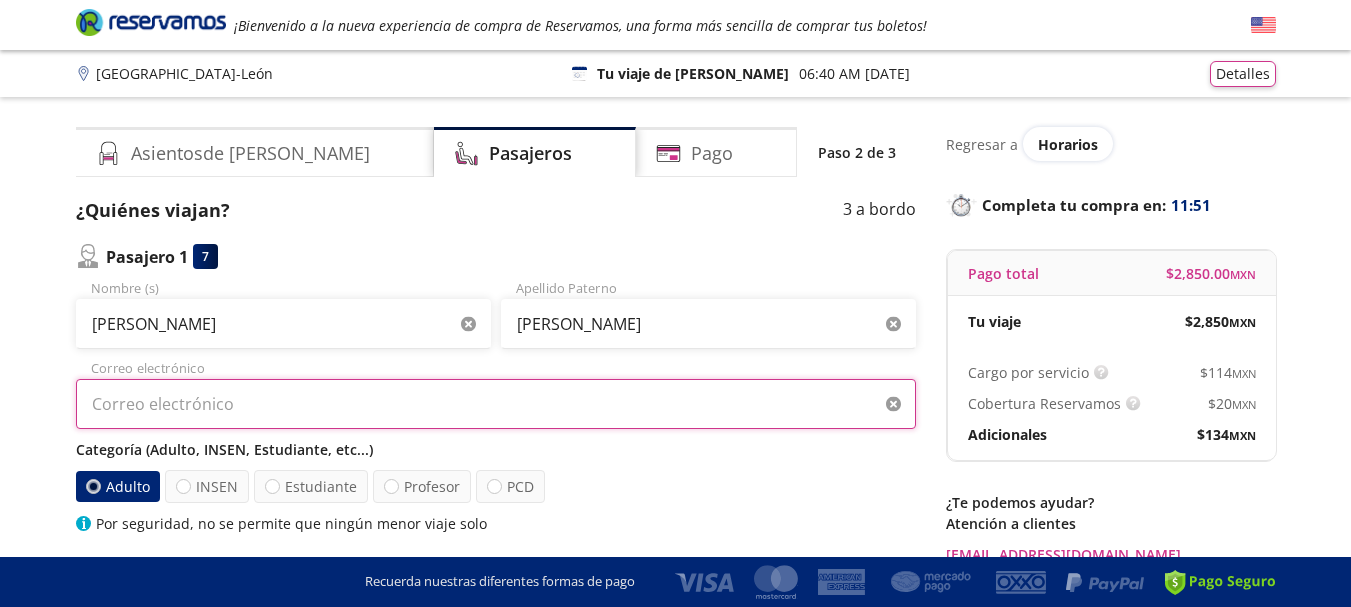 type on "pegy3065@hotmail.com" 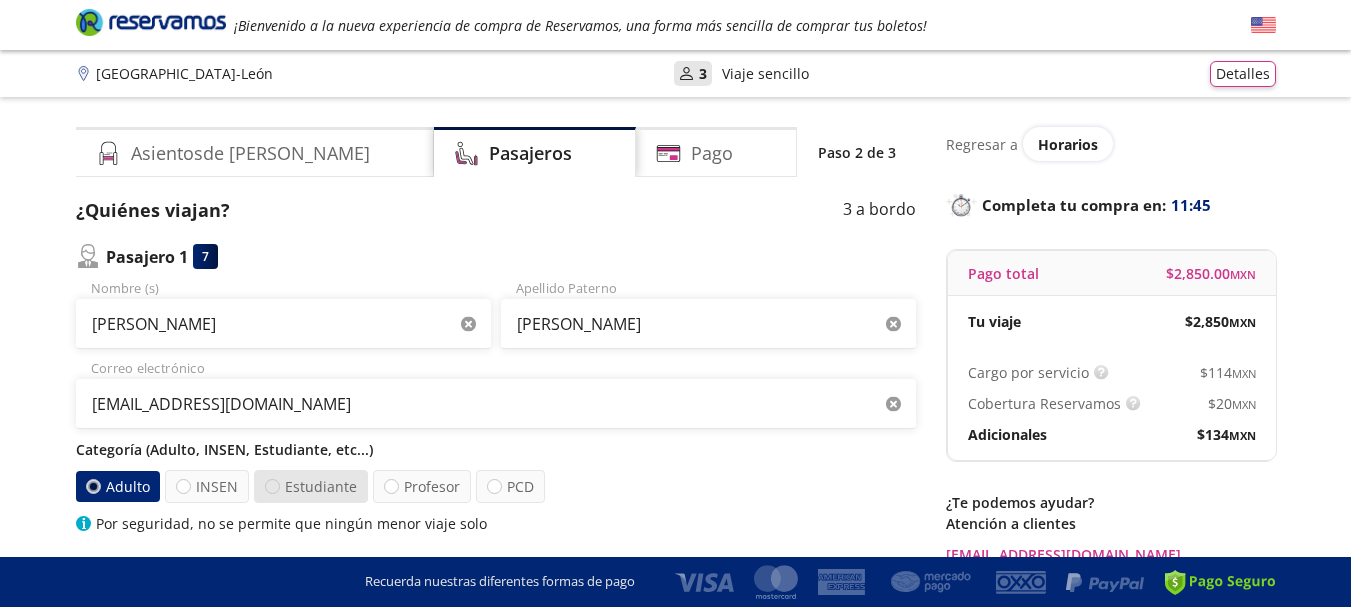 click at bounding box center (272, 486) 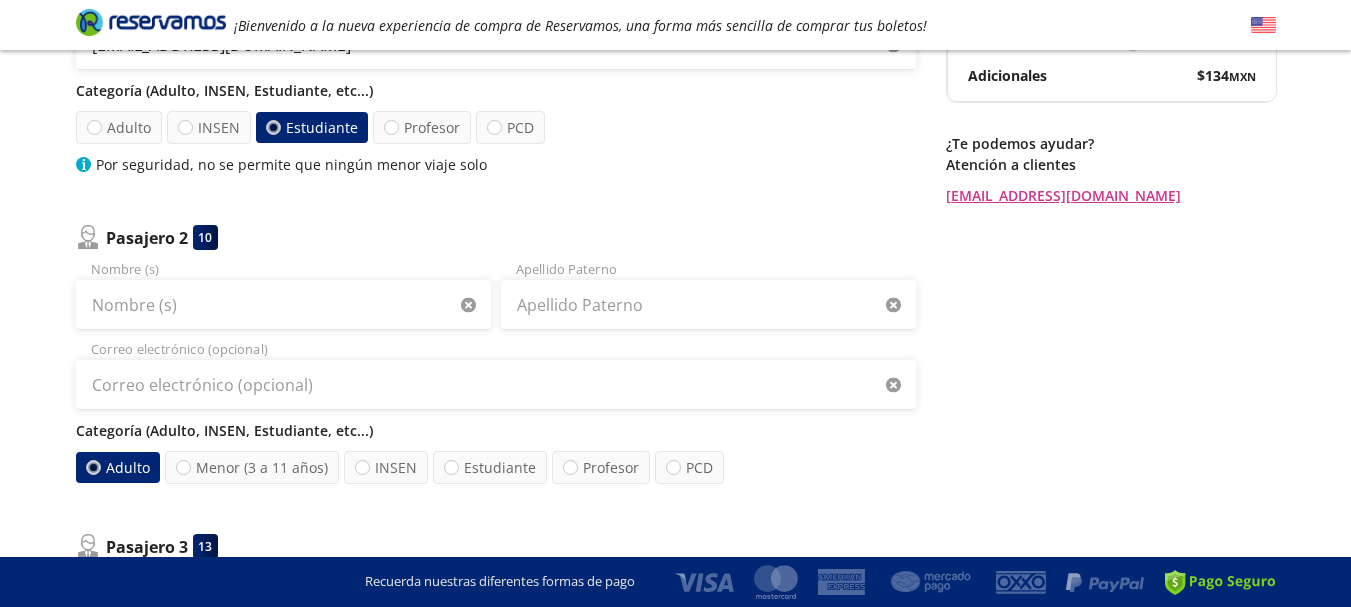 scroll, scrollTop: 360, scrollLeft: 0, axis: vertical 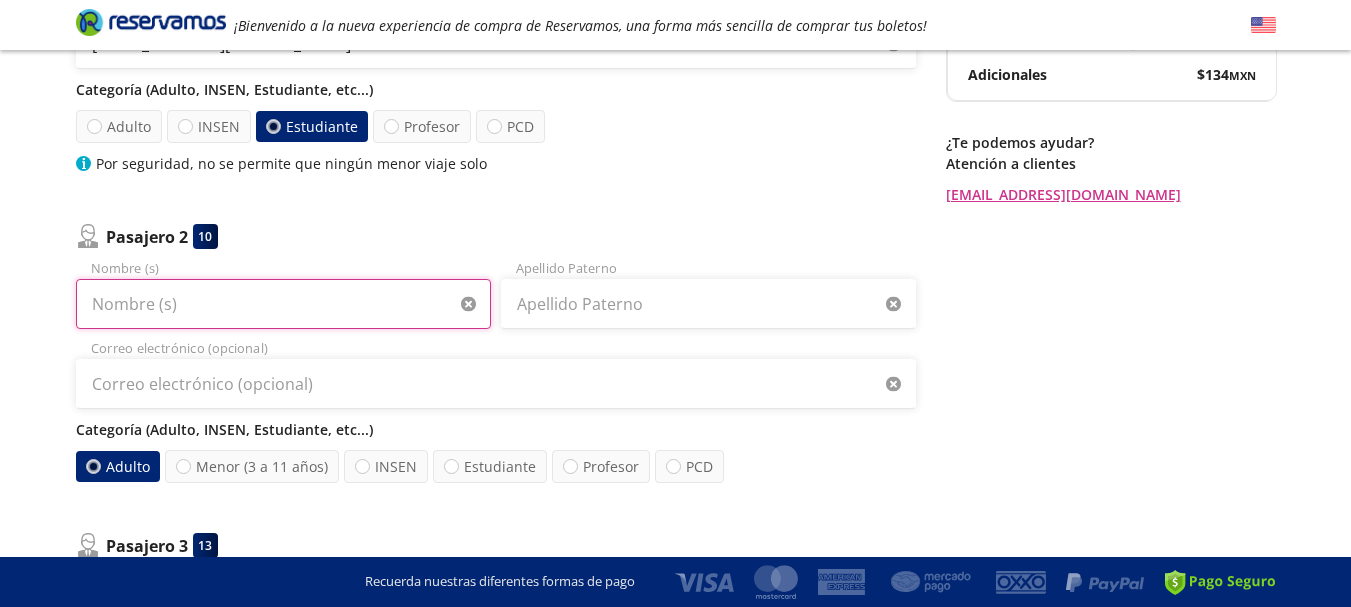 click on "Nombre (s)" at bounding box center (283, 304) 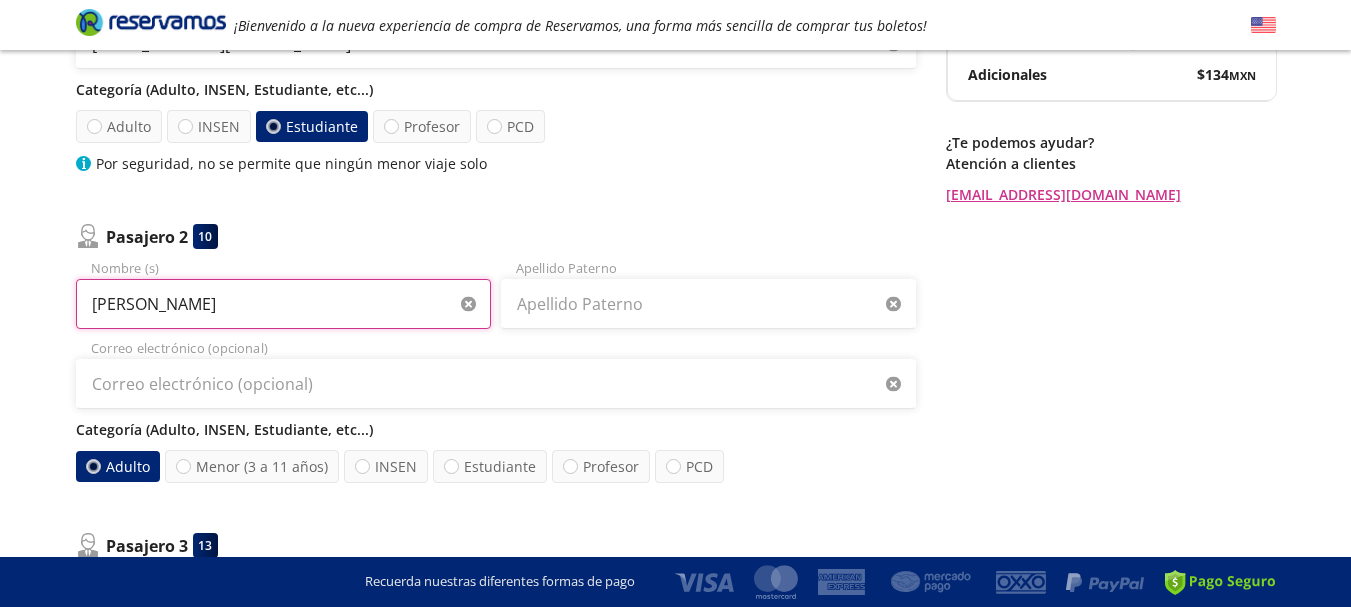 type on "GABRIELA" 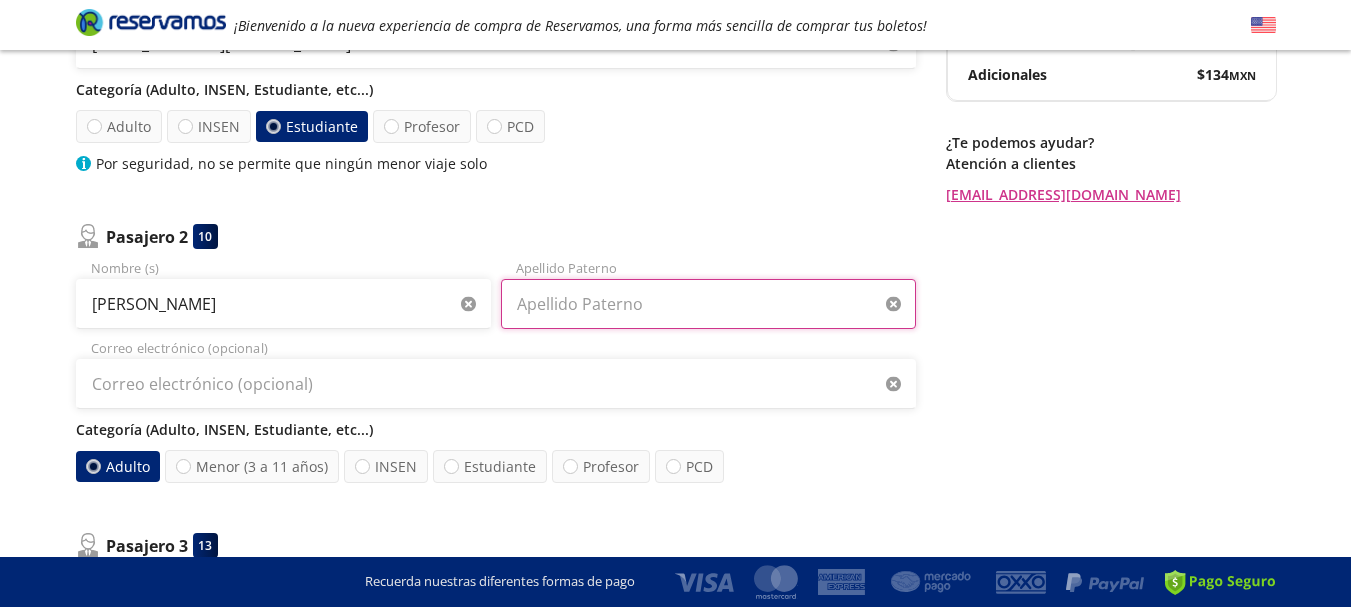 click on "Apellido Paterno" at bounding box center (708, 304) 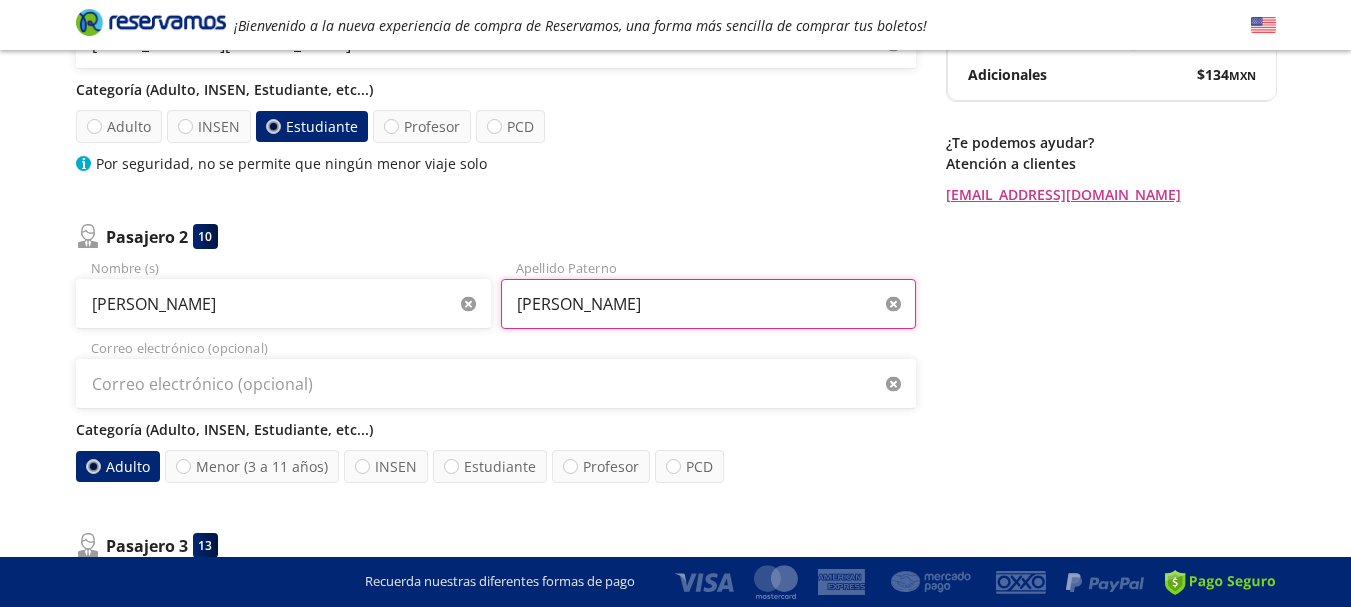 type on "SANCHEZ BALCAZAR" 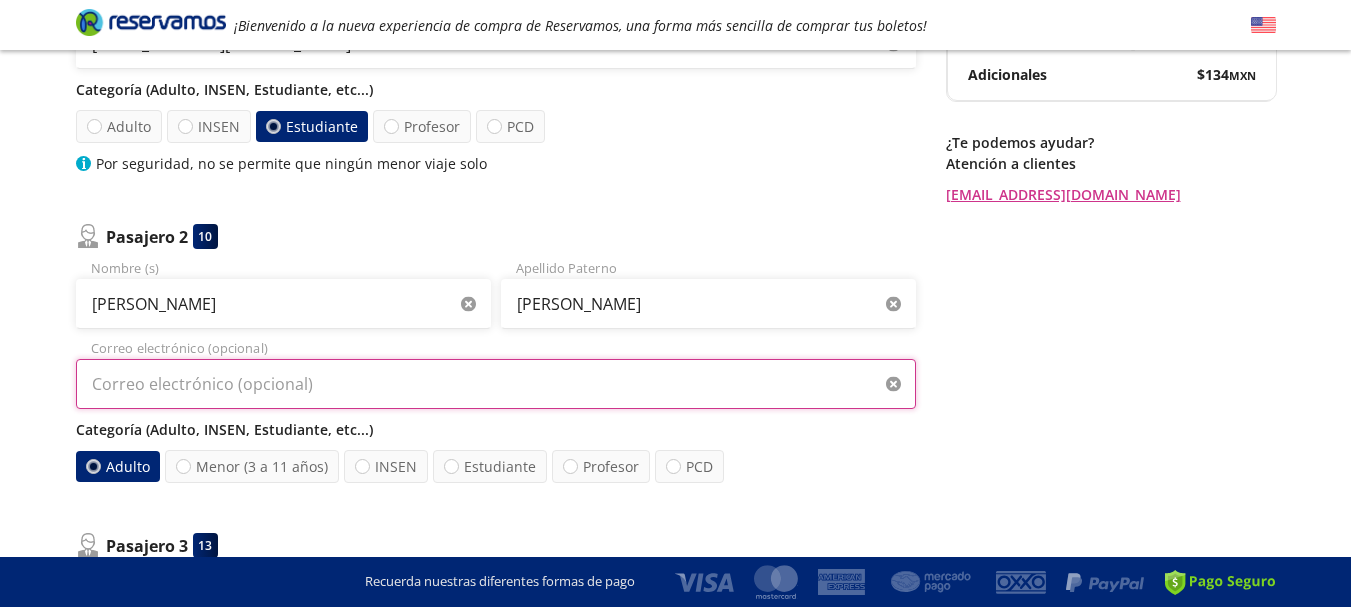 click on "Correo electrónico (opcional)" at bounding box center (496, 384) 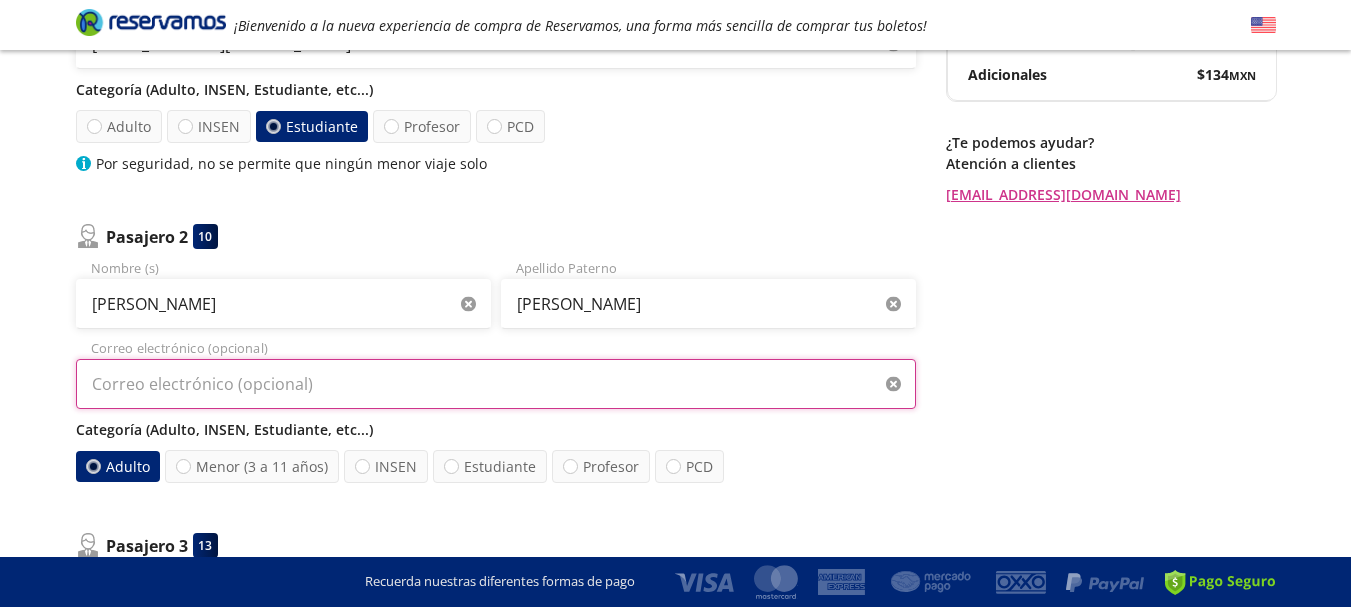 type on "pegy3065@hotmail.com" 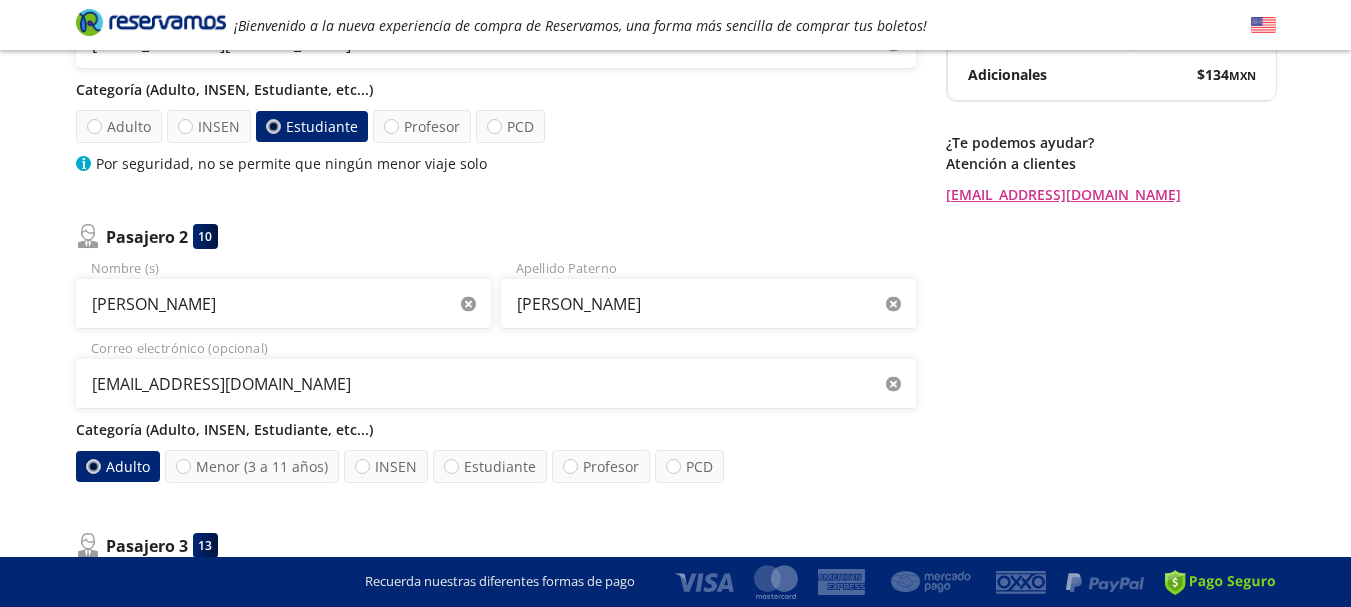 click on "Adulto" at bounding box center [117, 466] 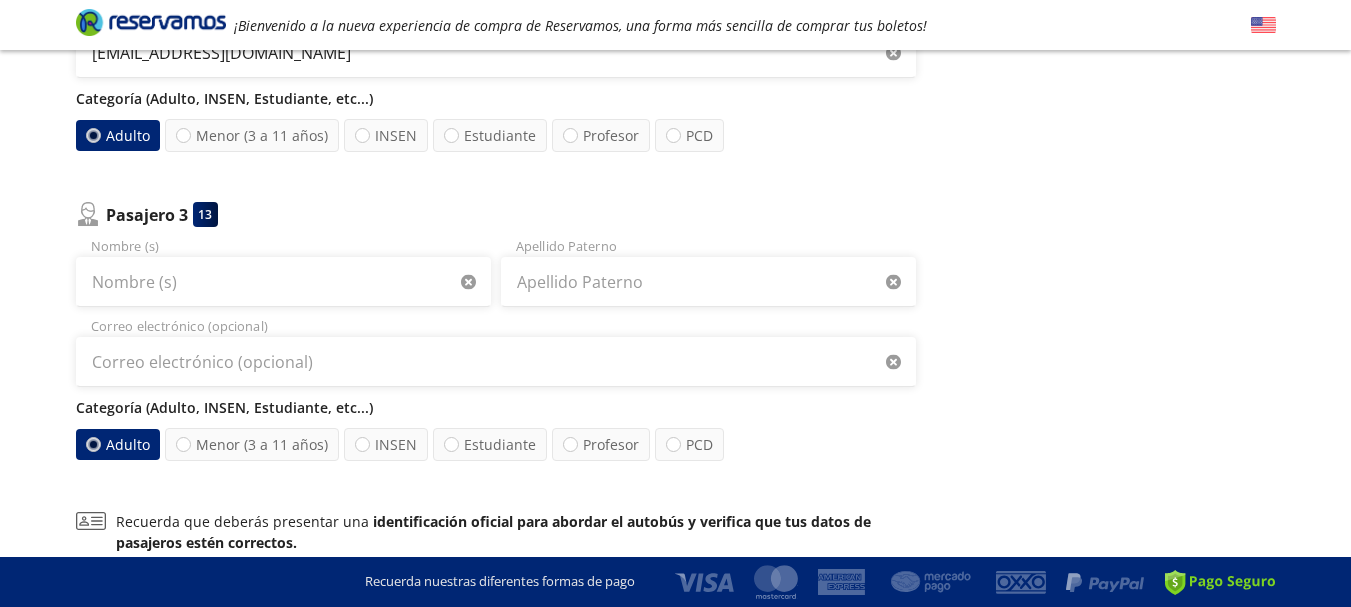 scroll, scrollTop: 720, scrollLeft: 0, axis: vertical 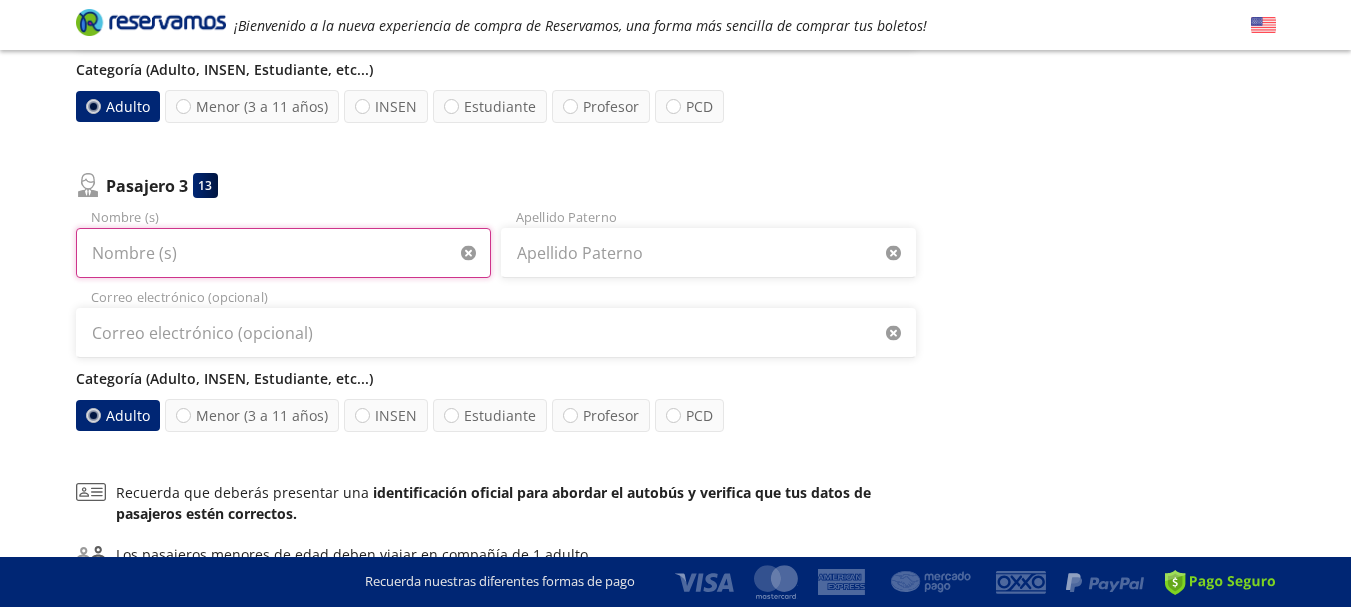 click on "Nombre (s)" at bounding box center (283, 253) 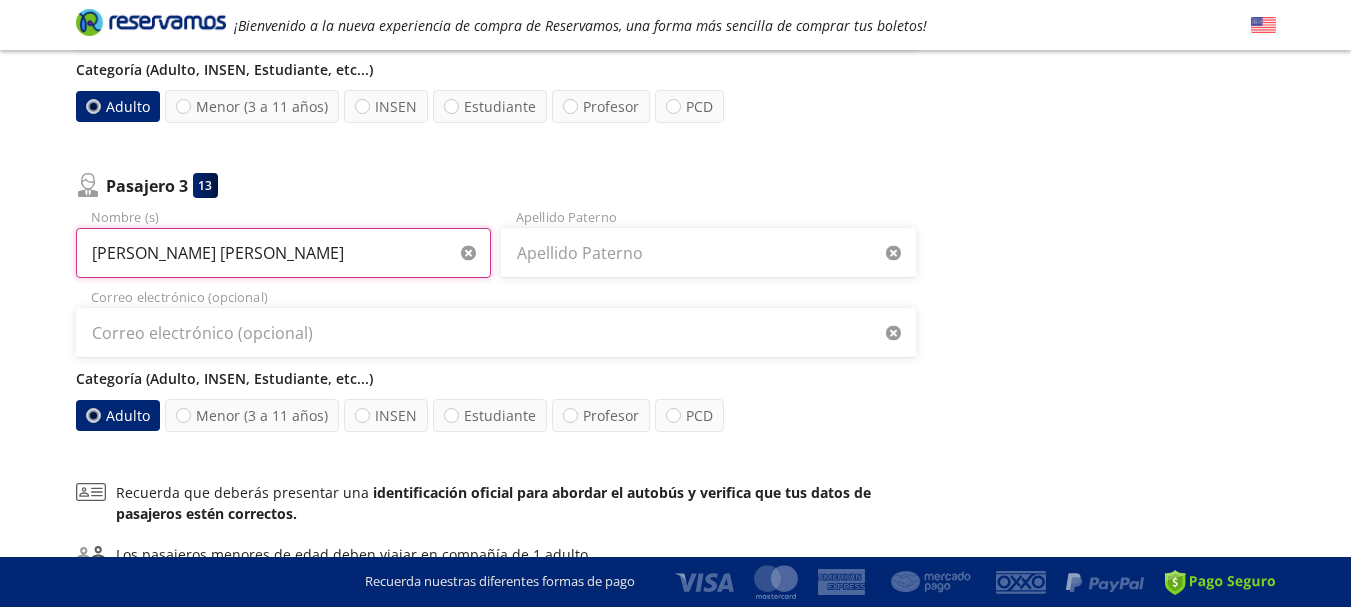 type on "KARINA GABRIELA" 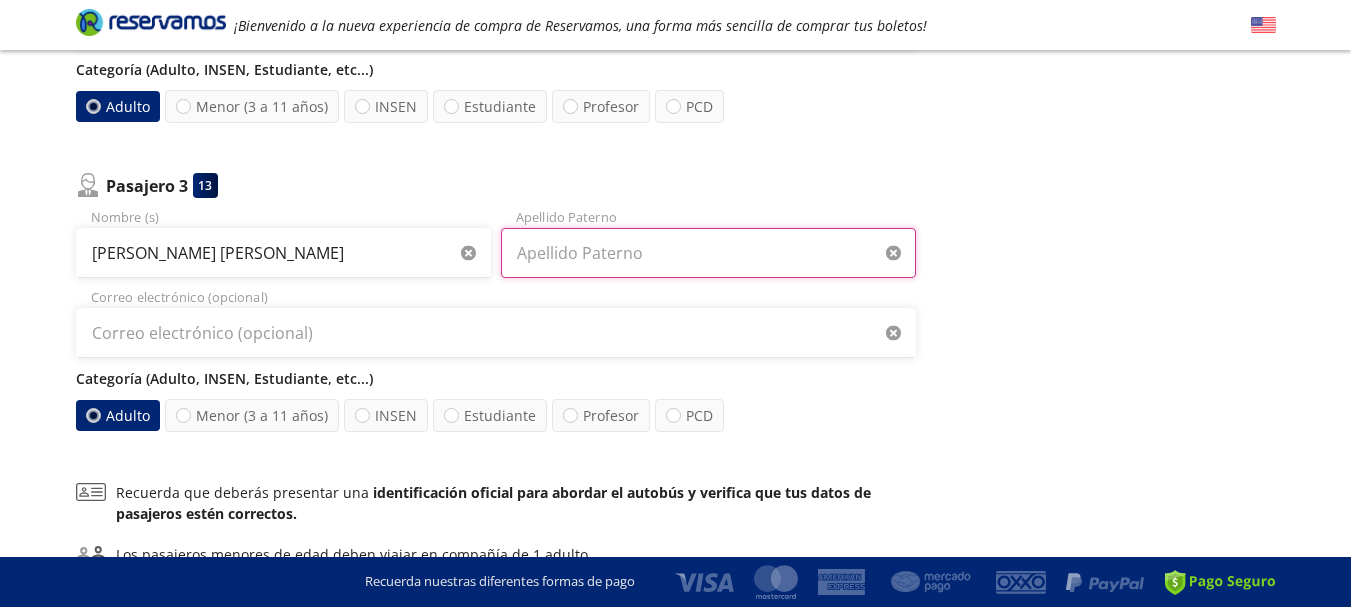 click on "Apellido Paterno" at bounding box center [708, 253] 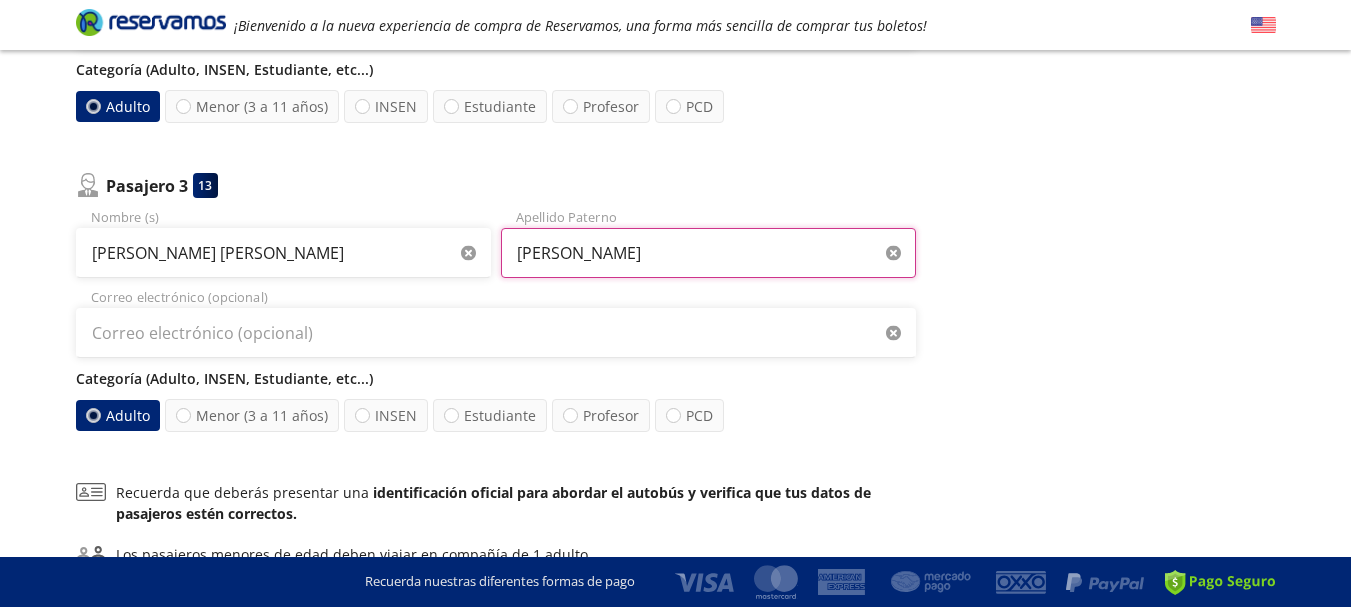 type on "ALVAREZ SANCHEZ" 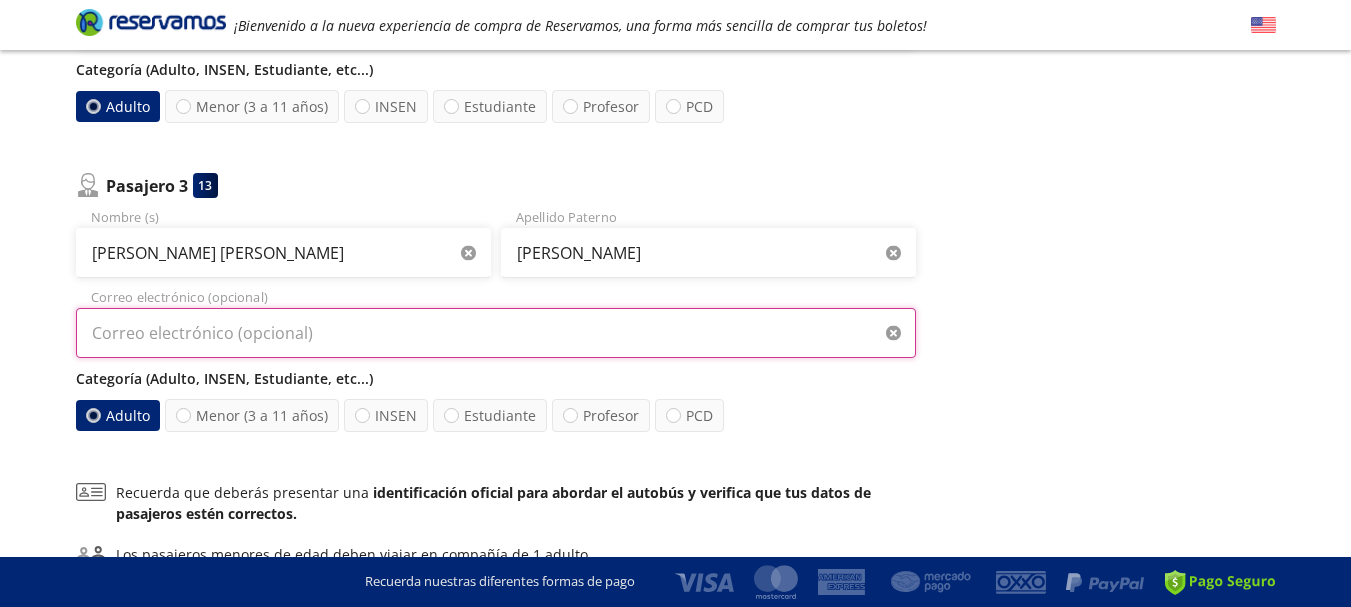 click on "Correo electrónico (opcional)" at bounding box center [496, 333] 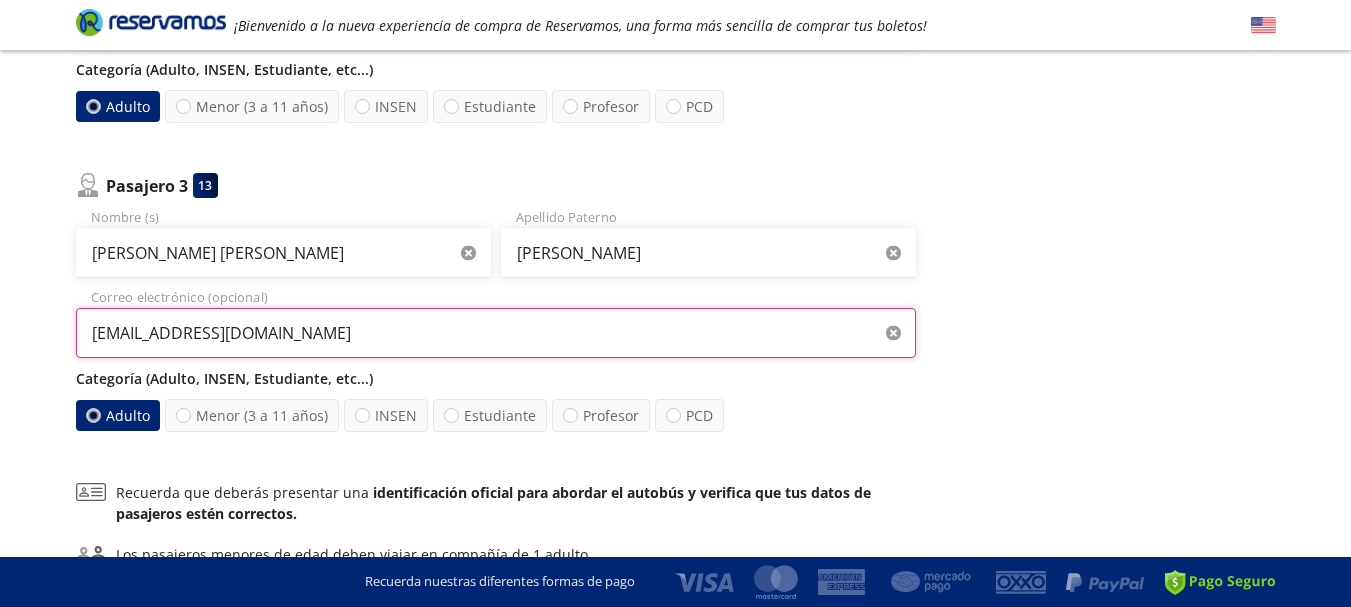 type on "karyalvarez@outlook.com" 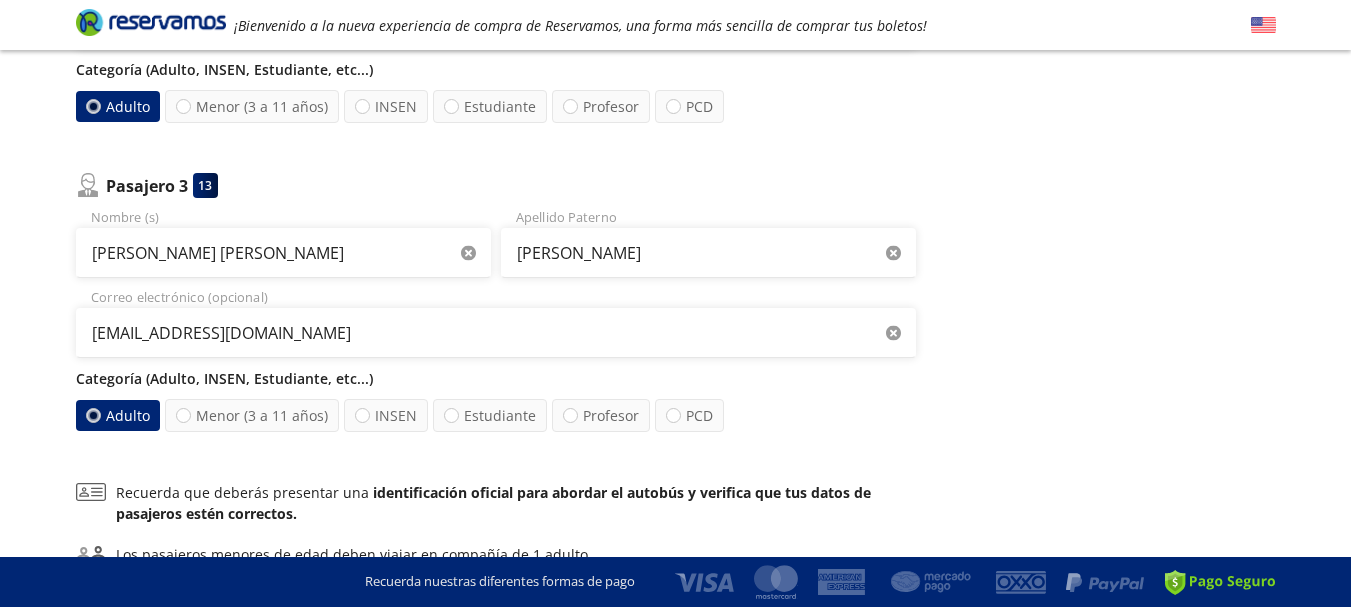 click on "Adulto" at bounding box center [117, 415] 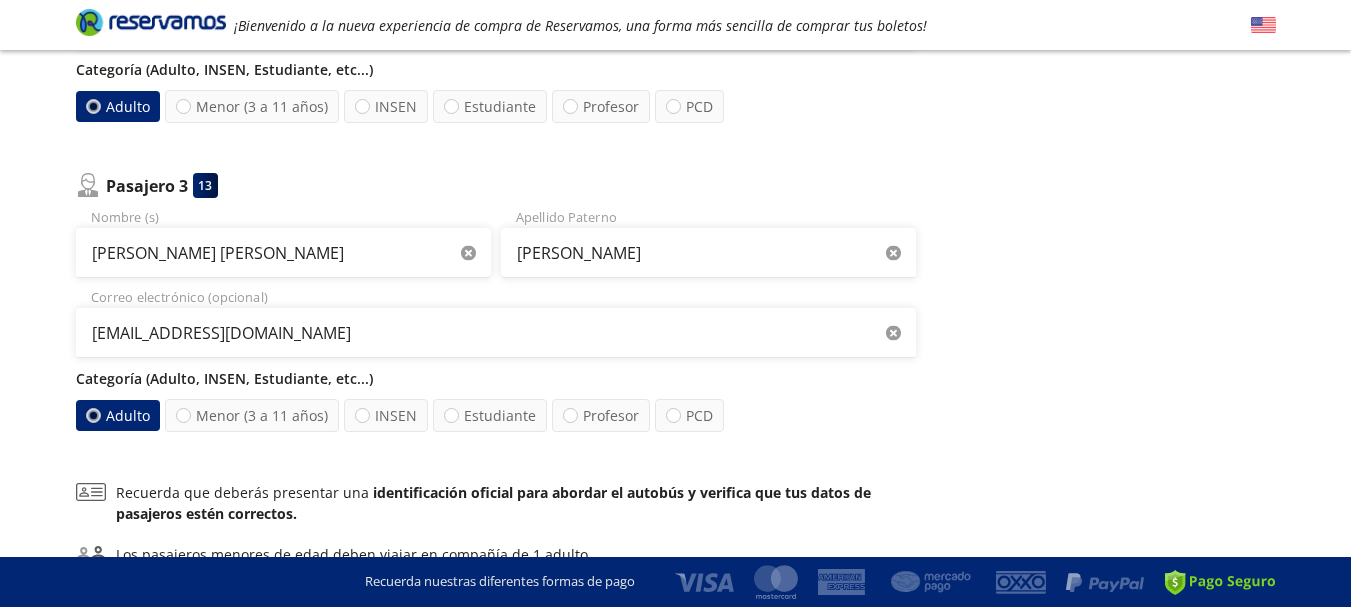 click on "Adulto" at bounding box center (92, 415) 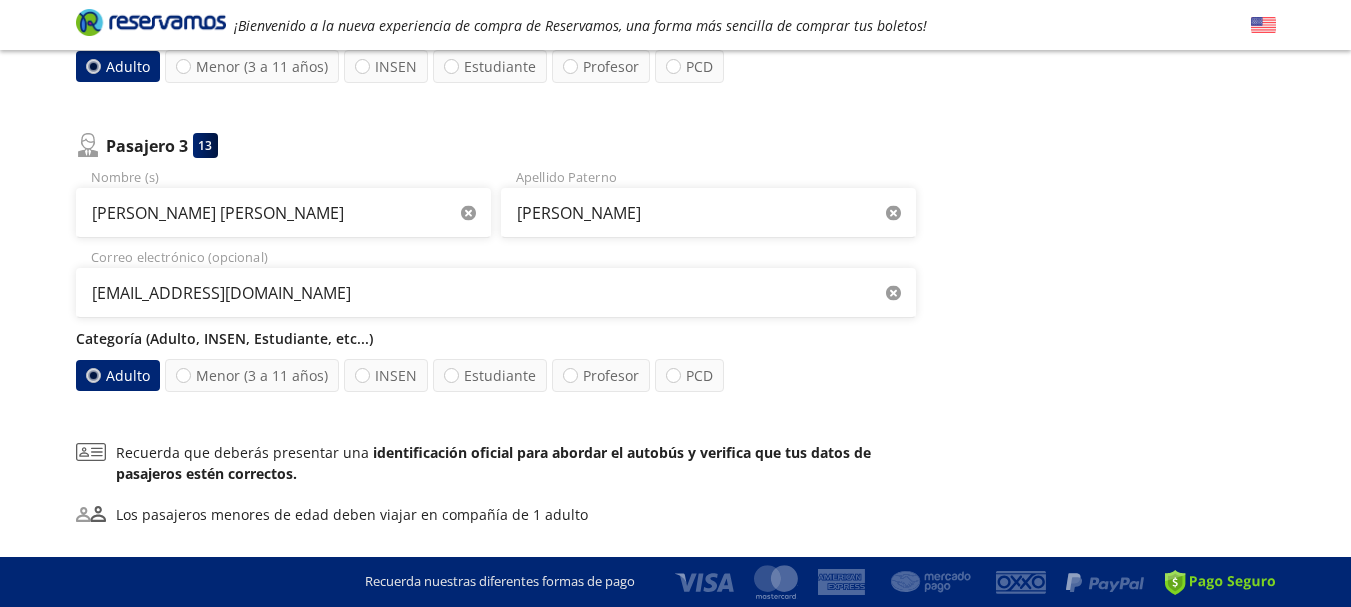 scroll, scrollTop: 800, scrollLeft: 0, axis: vertical 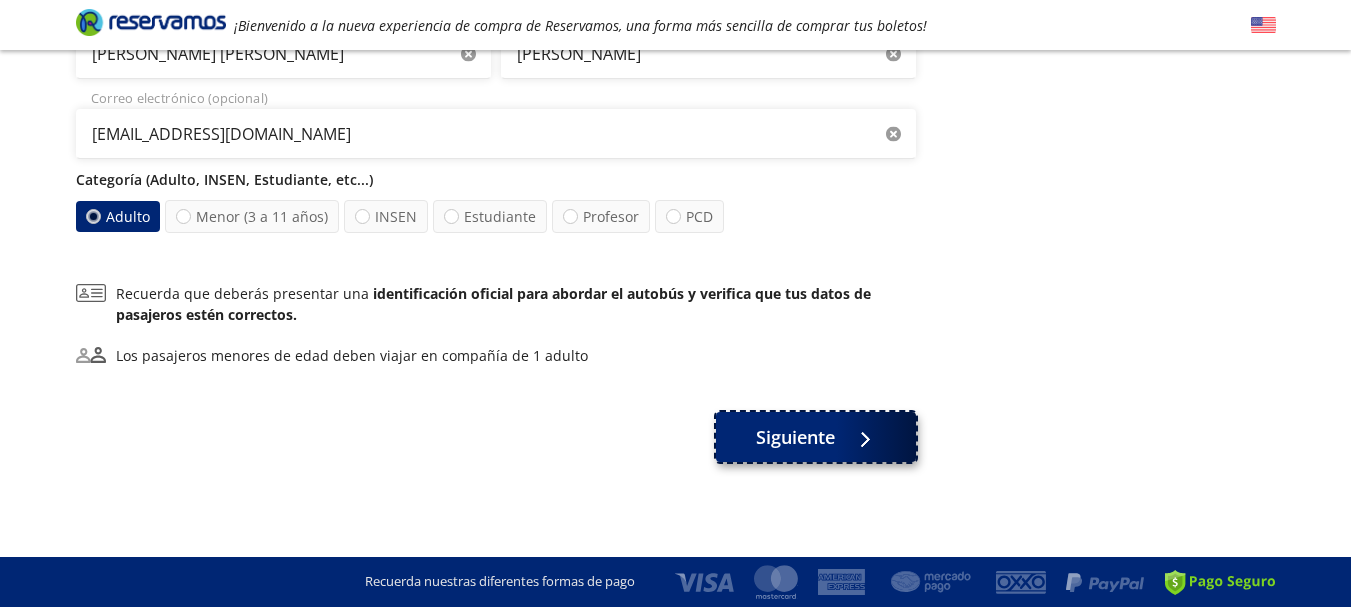 click on "Siguiente" at bounding box center [795, 437] 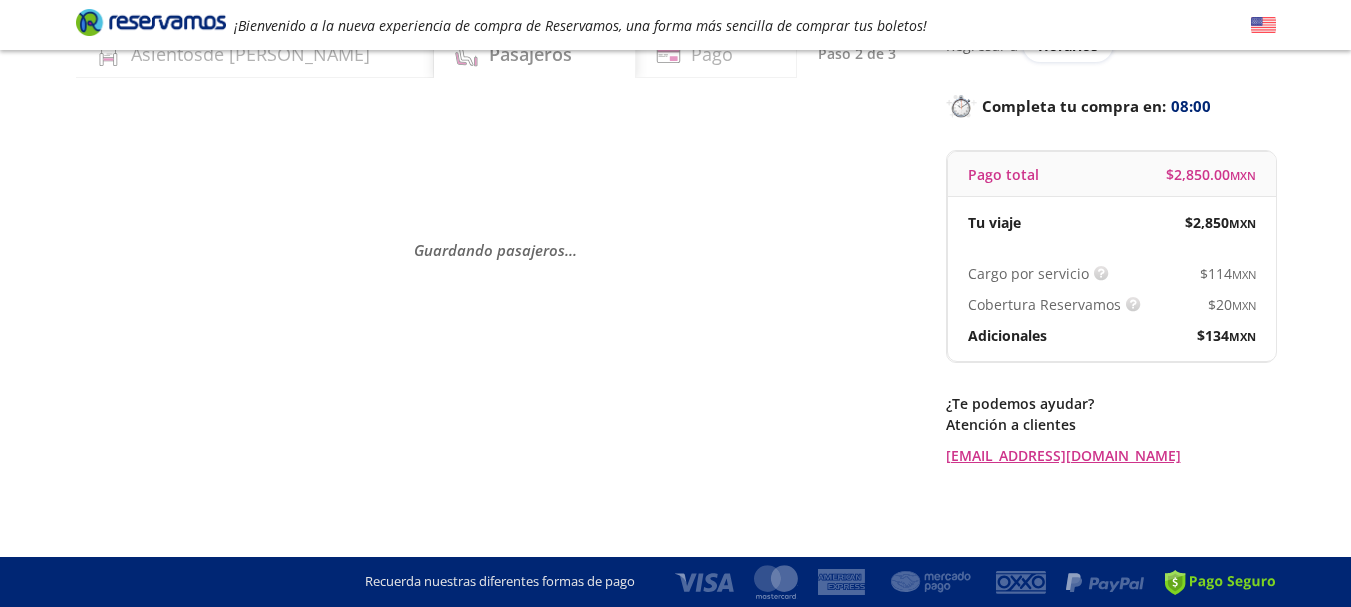 scroll, scrollTop: 0, scrollLeft: 0, axis: both 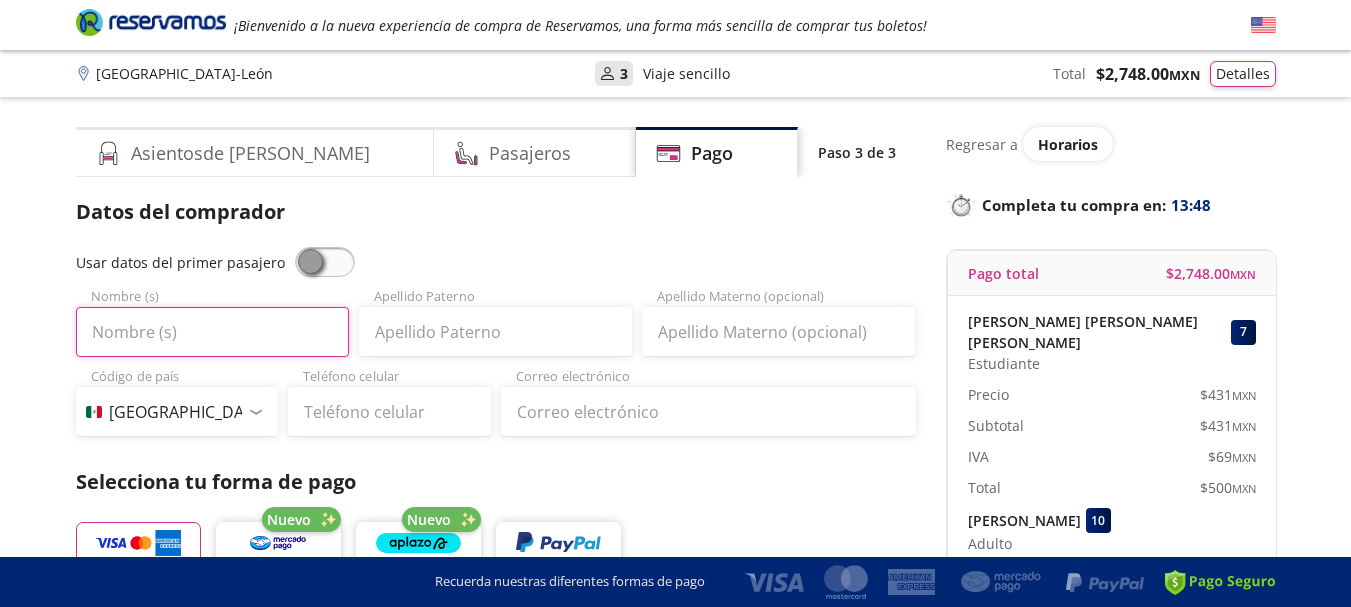 click on "Nombre (s)" at bounding box center (212, 332) 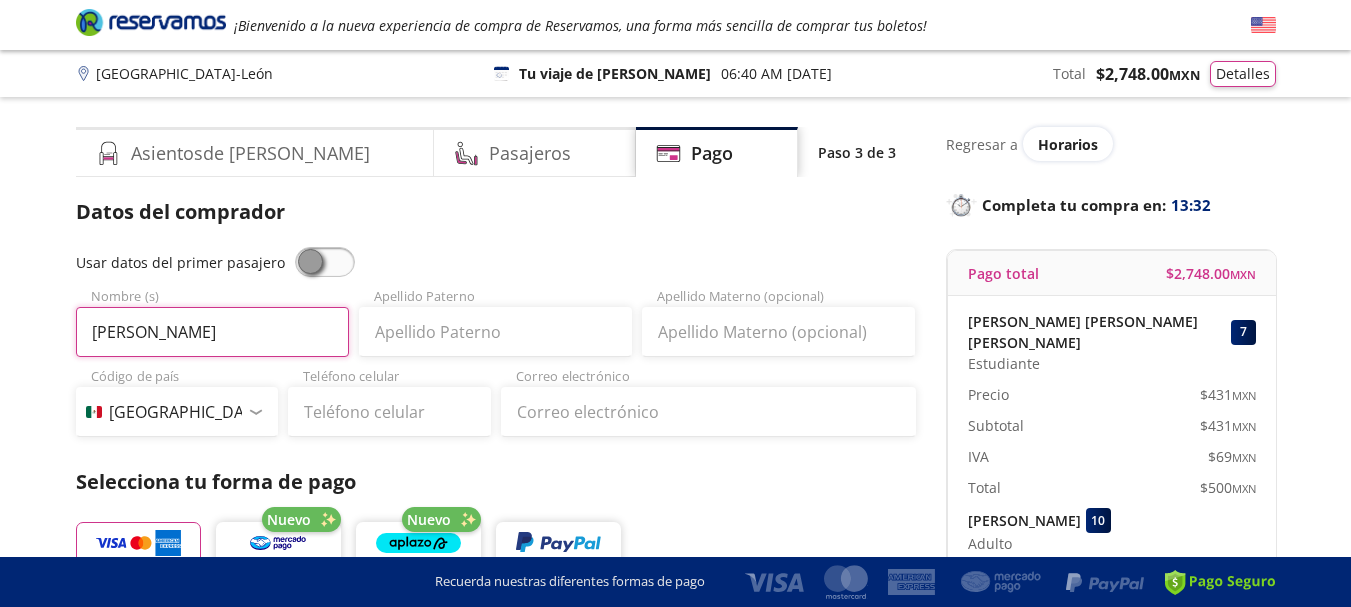 type on "GABRIELA" 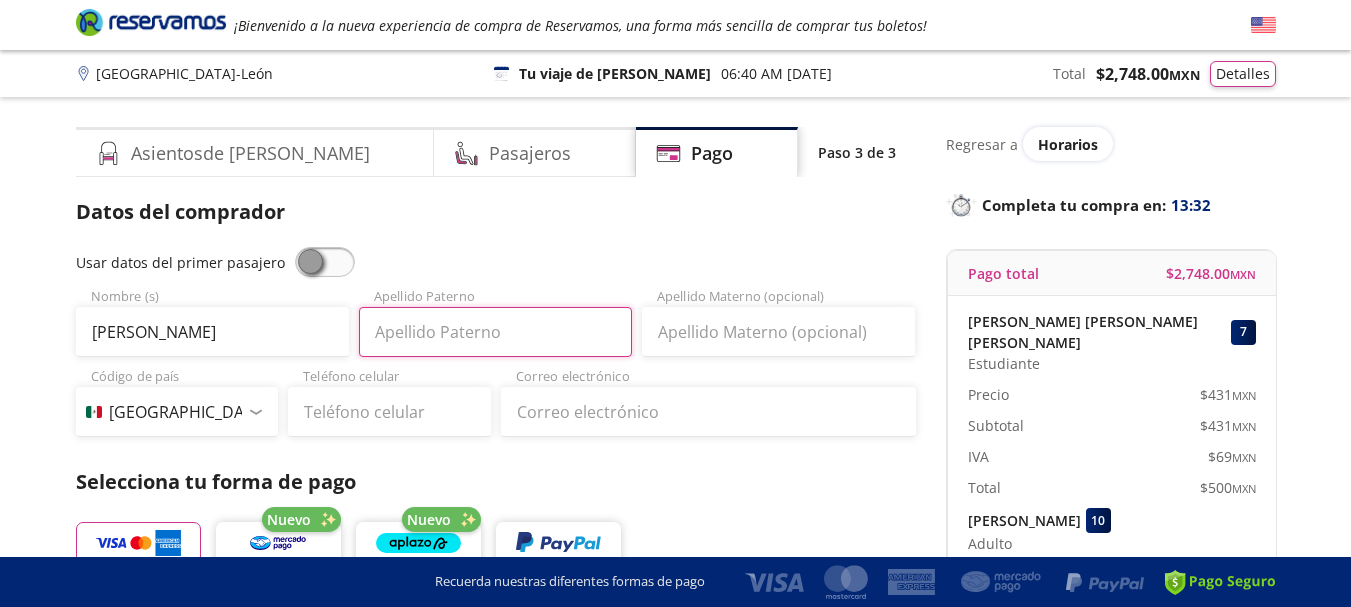 click on "Apellido Paterno" at bounding box center (495, 332) 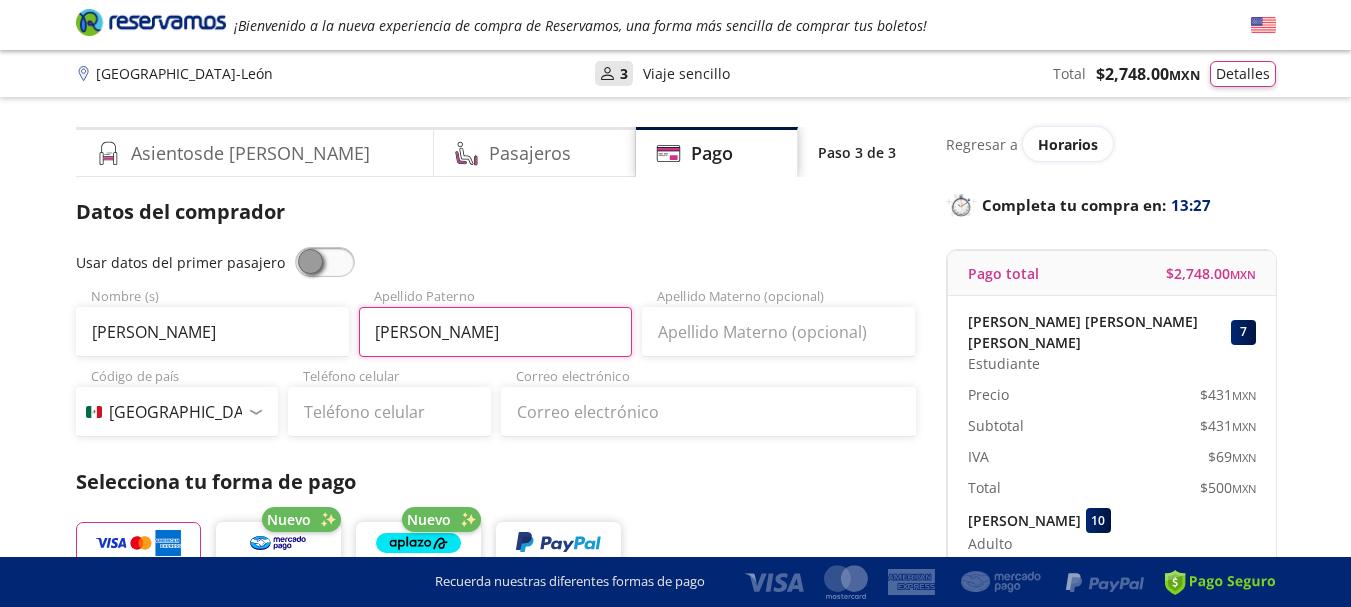 type on "SANCHEZ" 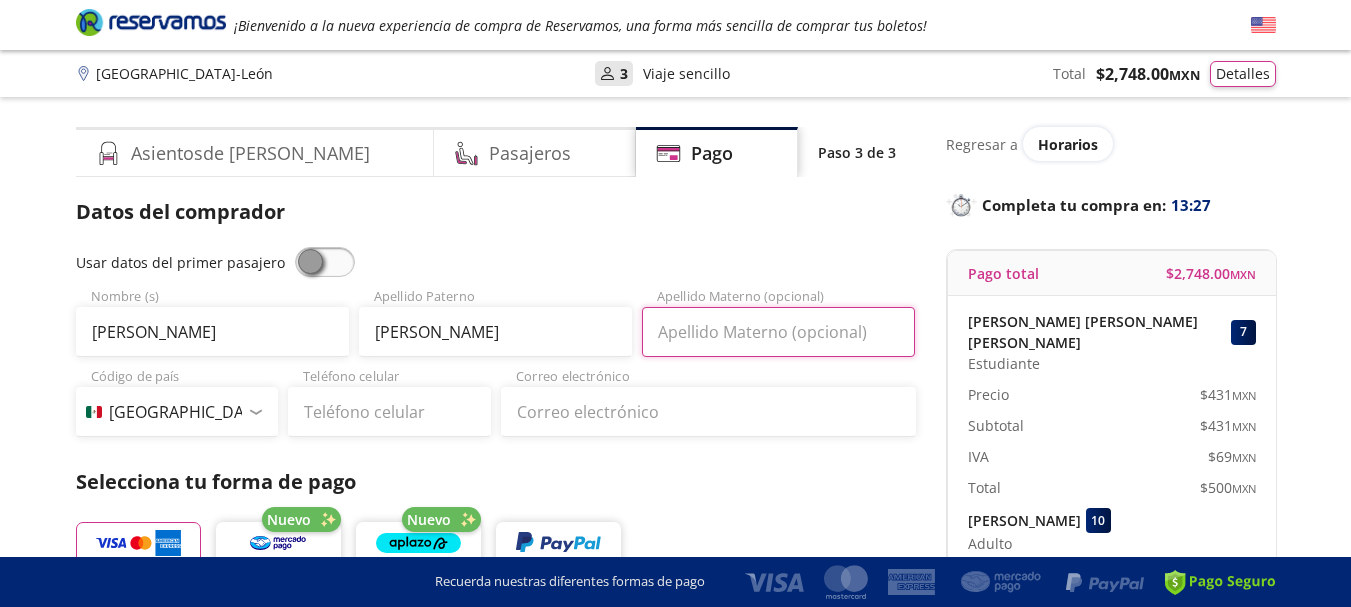 click on "Apellido Materno (opcional)" at bounding box center (778, 332) 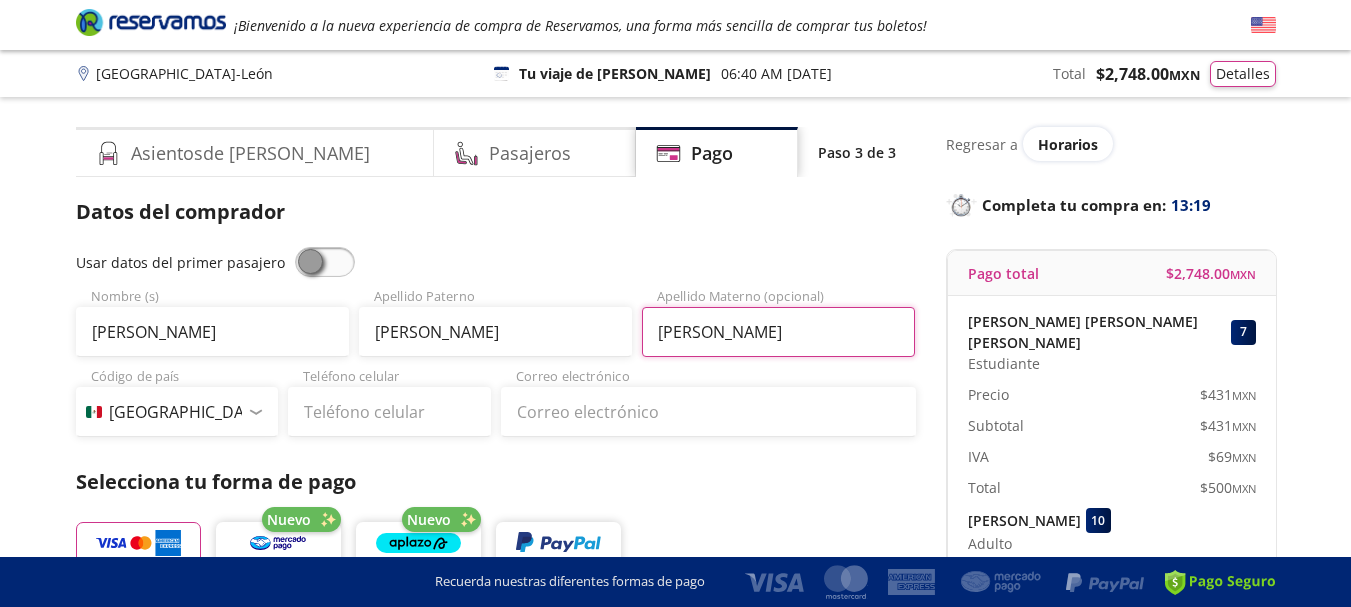 type on "BALCAZAR" 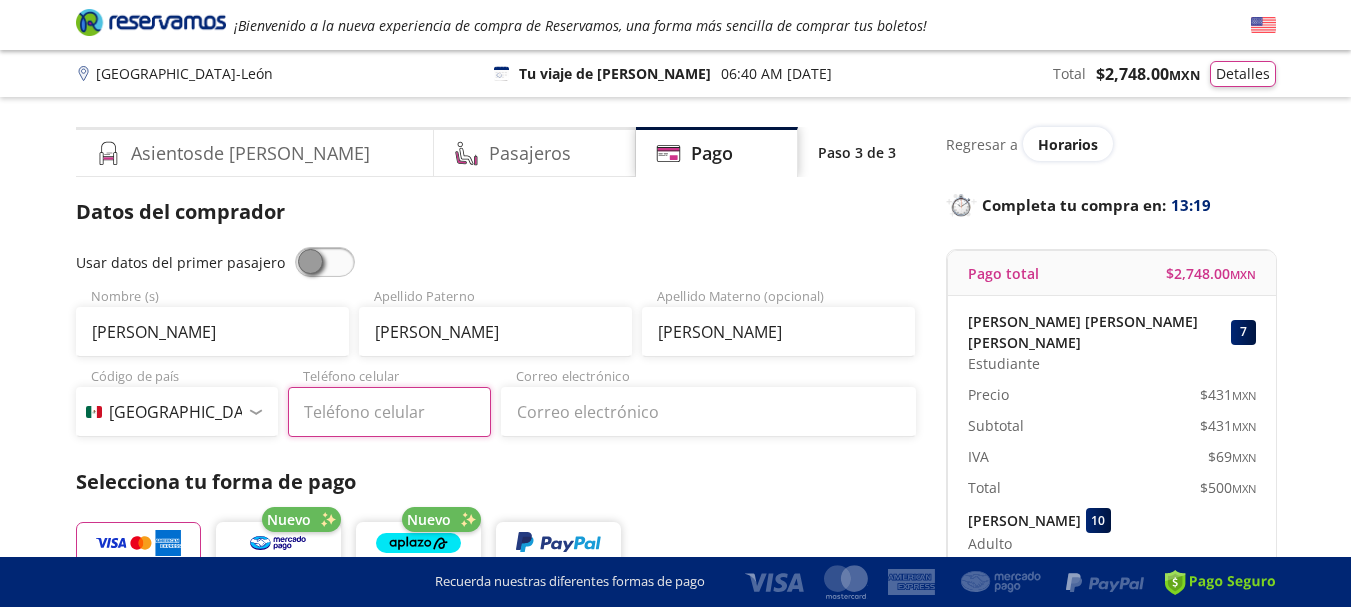 click on "Teléfono celular" at bounding box center [389, 412] 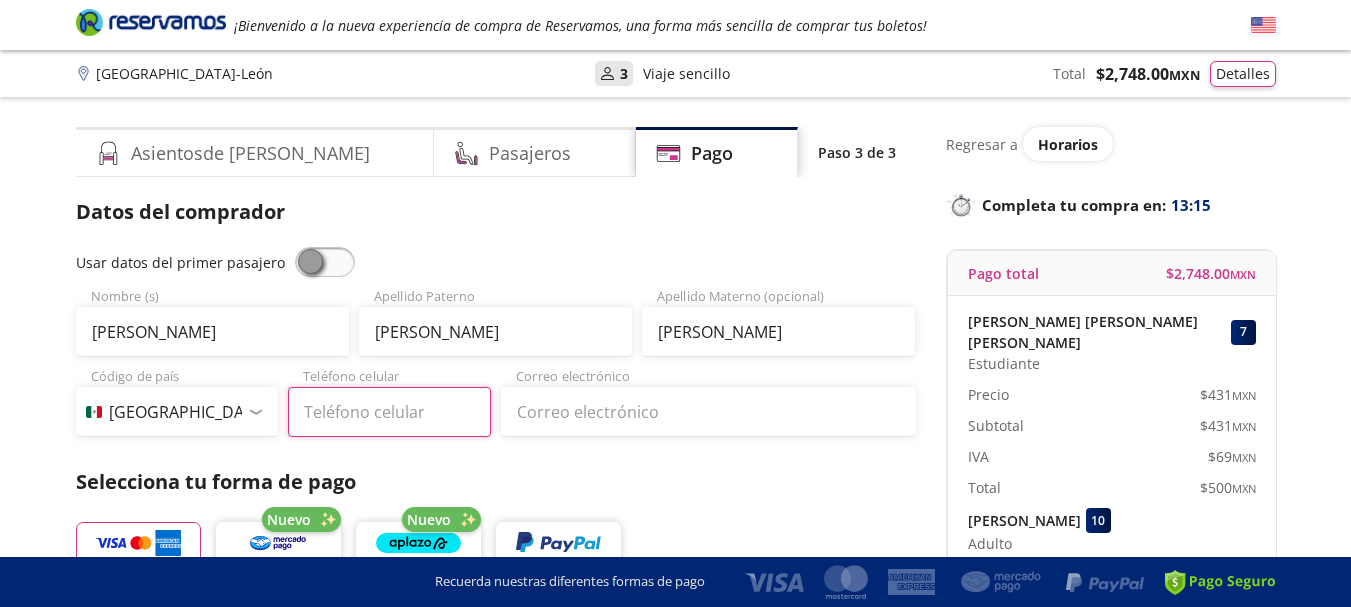 type on "55 4565 5340" 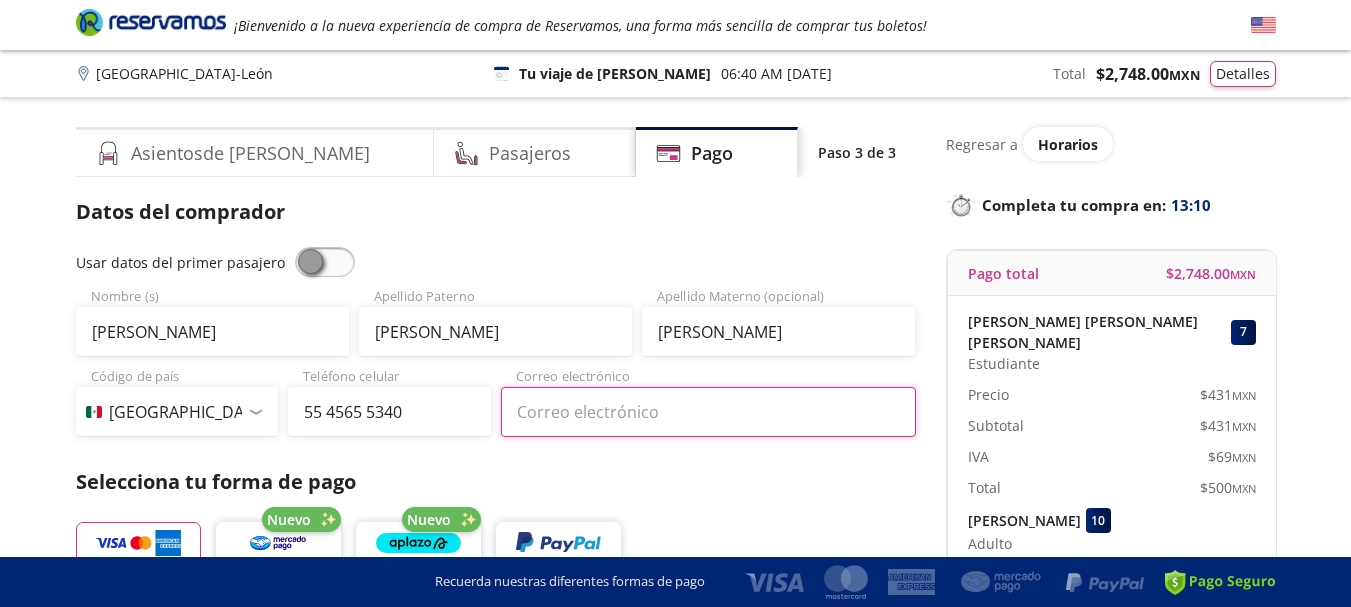 click on "Correo electrónico" at bounding box center (708, 412) 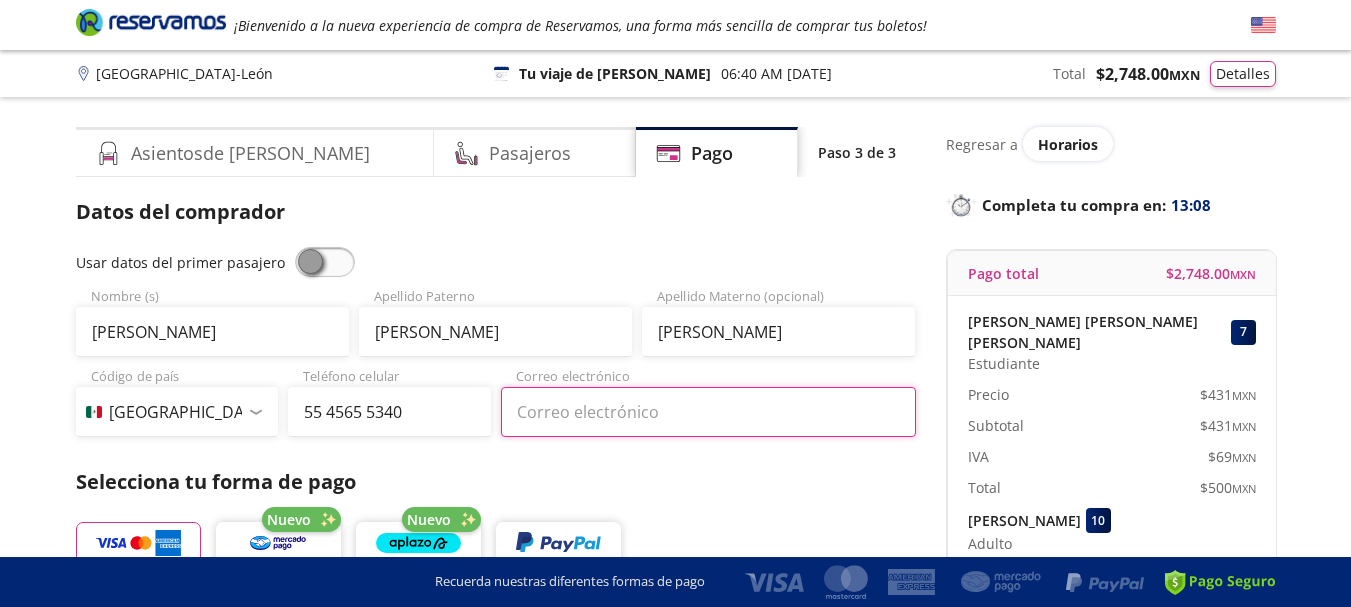 type on "pegy3065@hotmail.com" 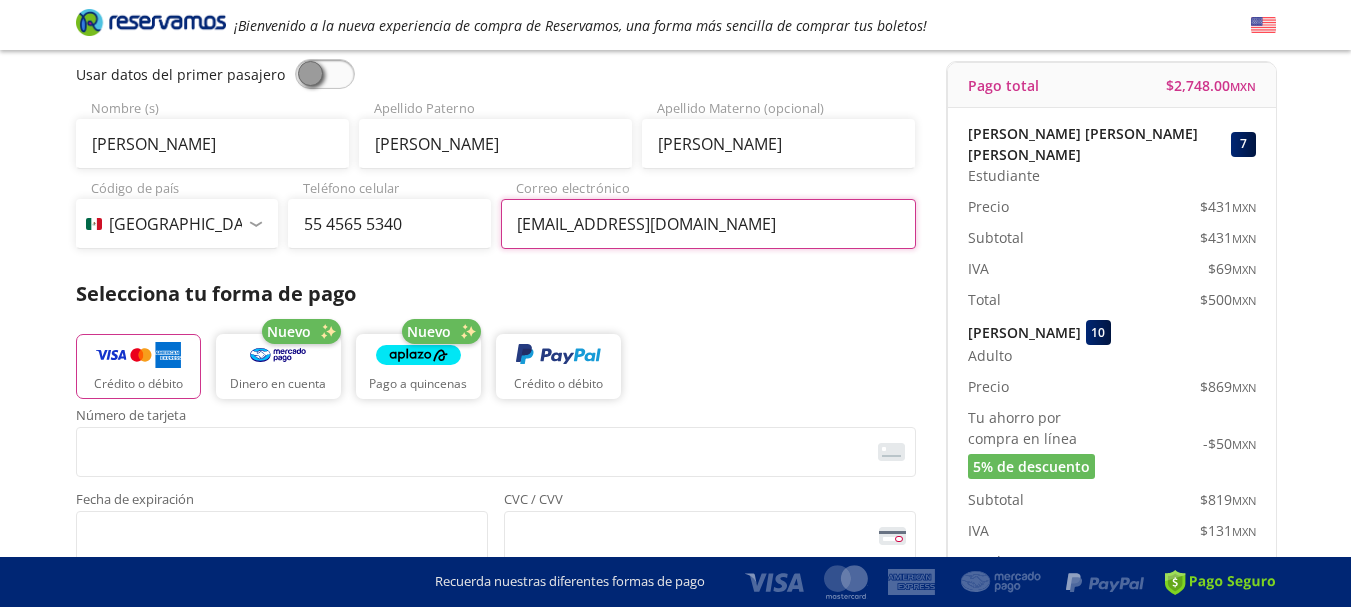 scroll, scrollTop: 200, scrollLeft: 0, axis: vertical 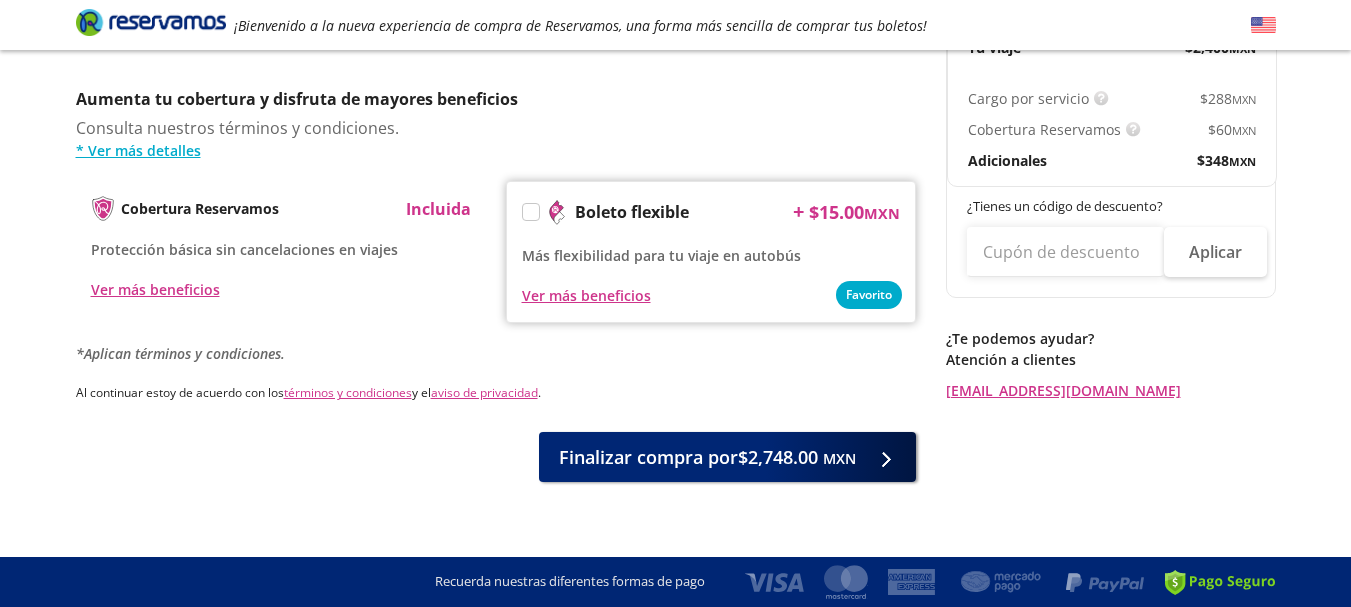 click at bounding box center (531, 212) 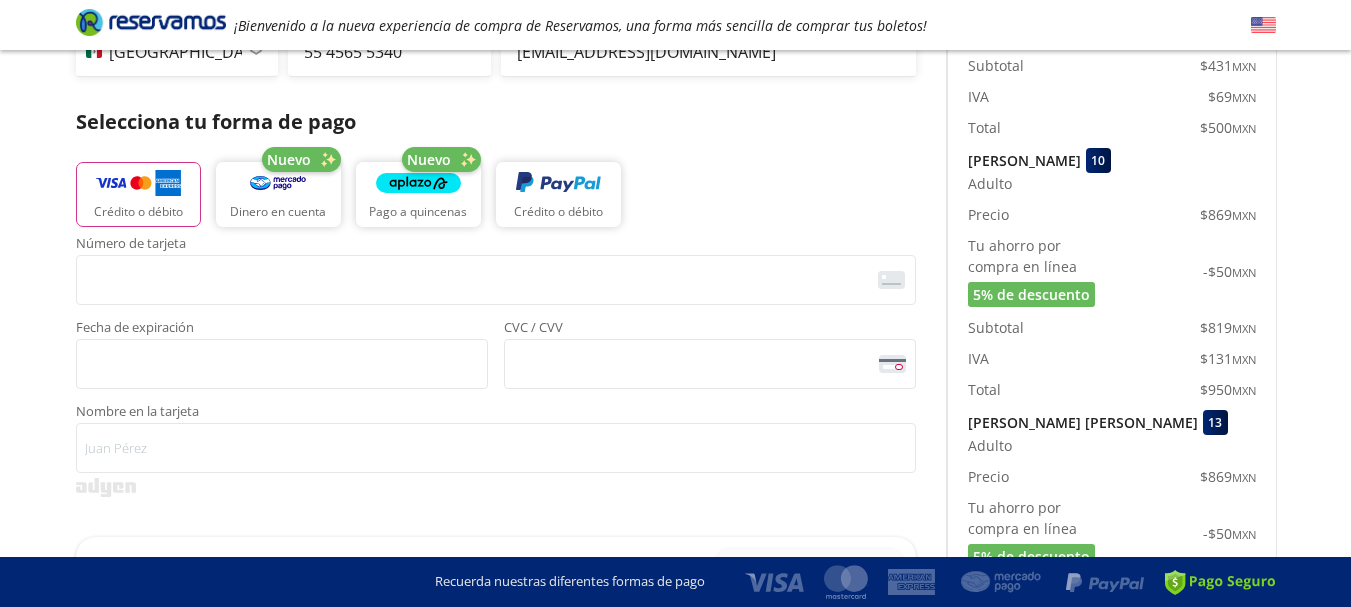 scroll, scrollTop: 395, scrollLeft: 0, axis: vertical 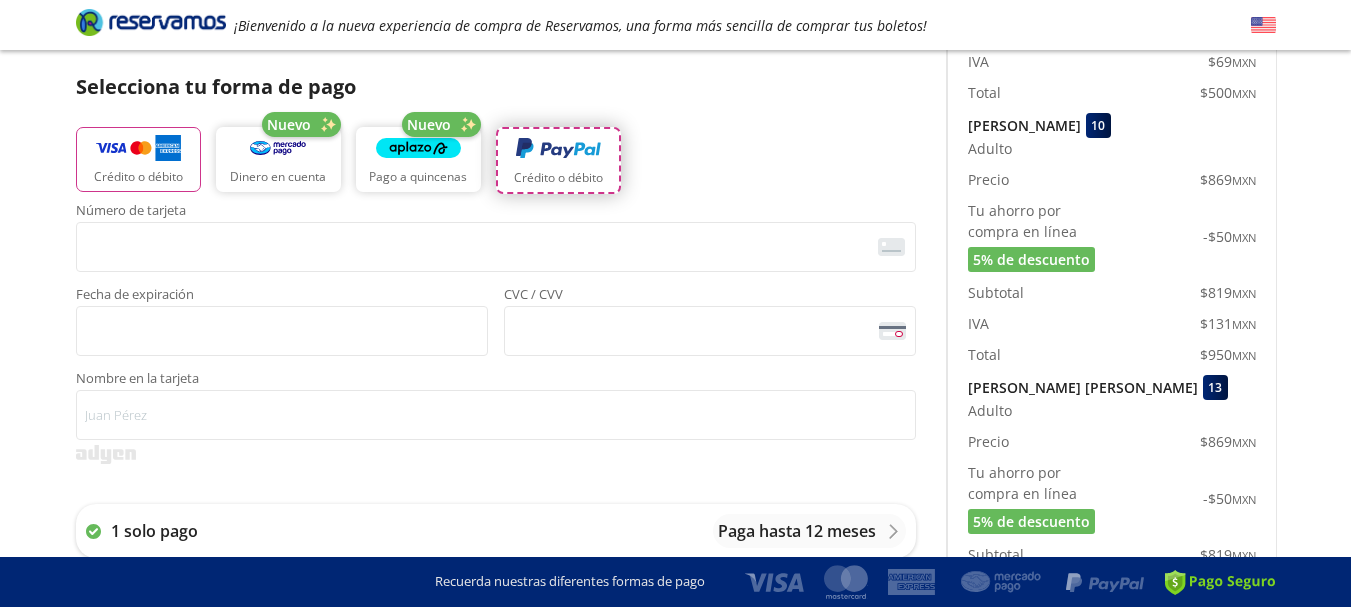 click on "Crédito o débito" at bounding box center (558, 160) 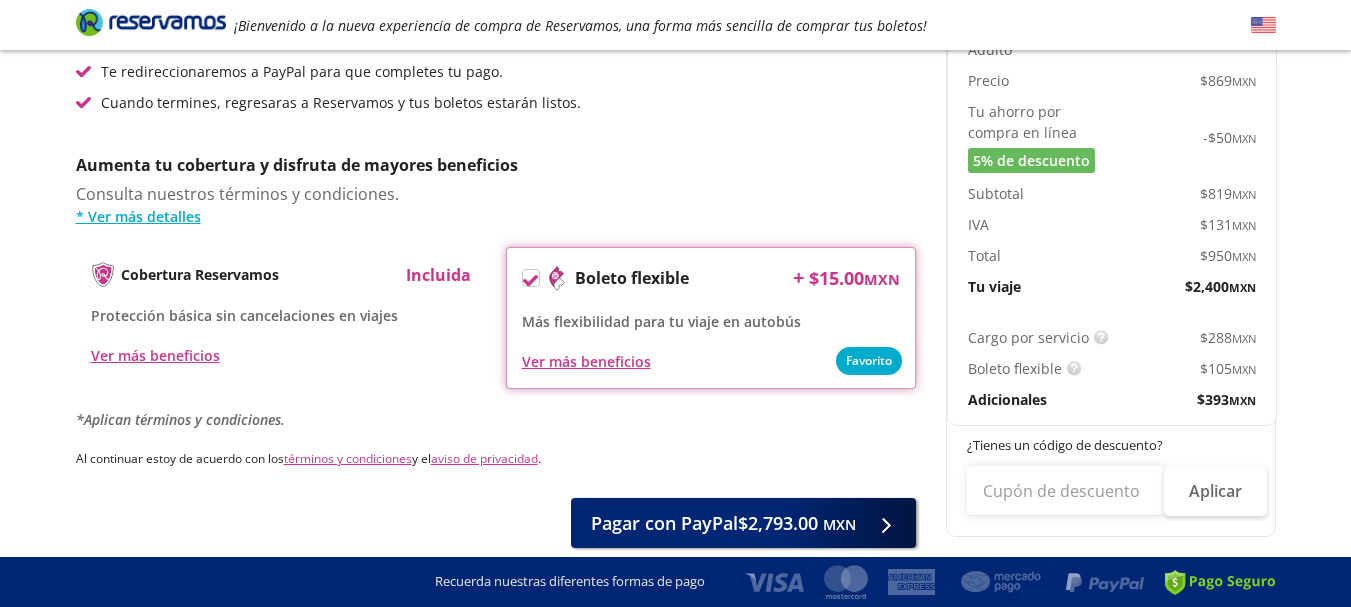 scroll, scrollTop: 795, scrollLeft: 0, axis: vertical 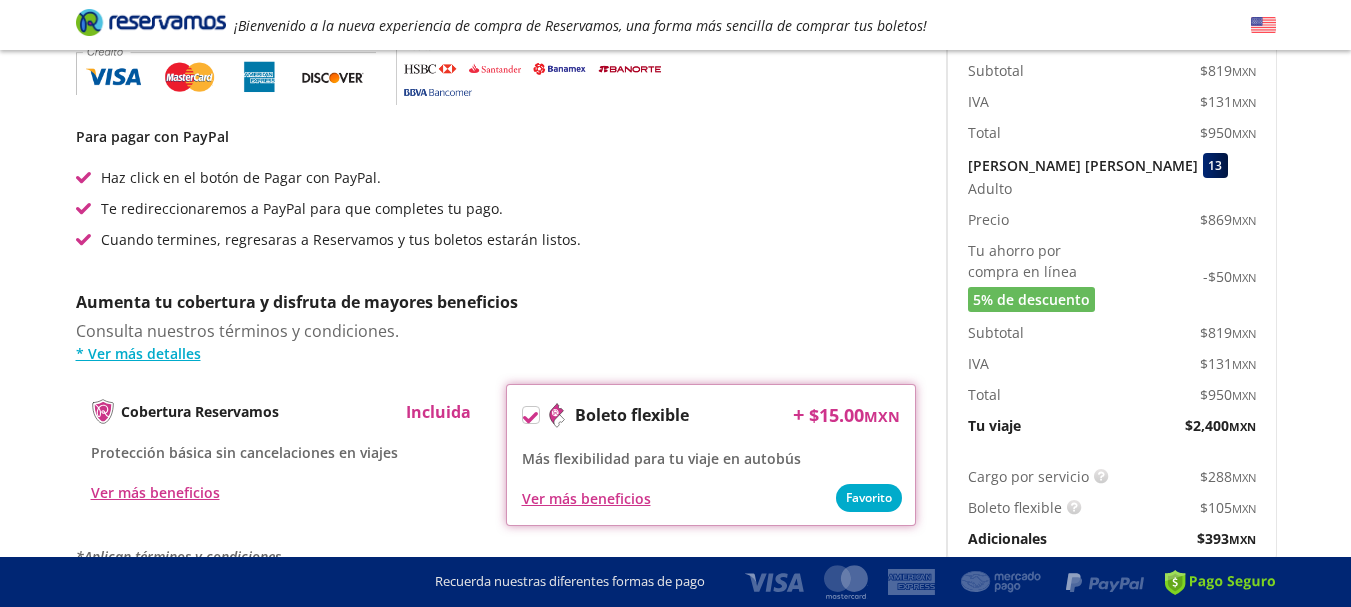 click on "Pagar con PayPal  $2,793.00   MXN" at bounding box center [743, 656] 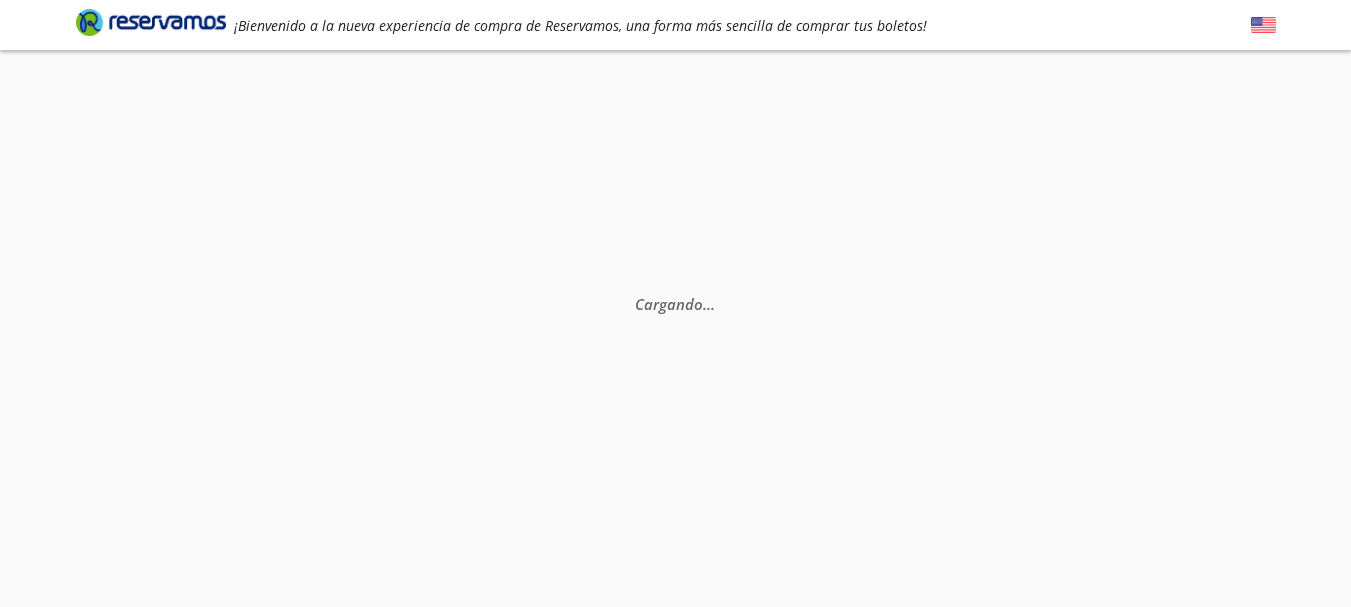 scroll, scrollTop: 0, scrollLeft: 0, axis: both 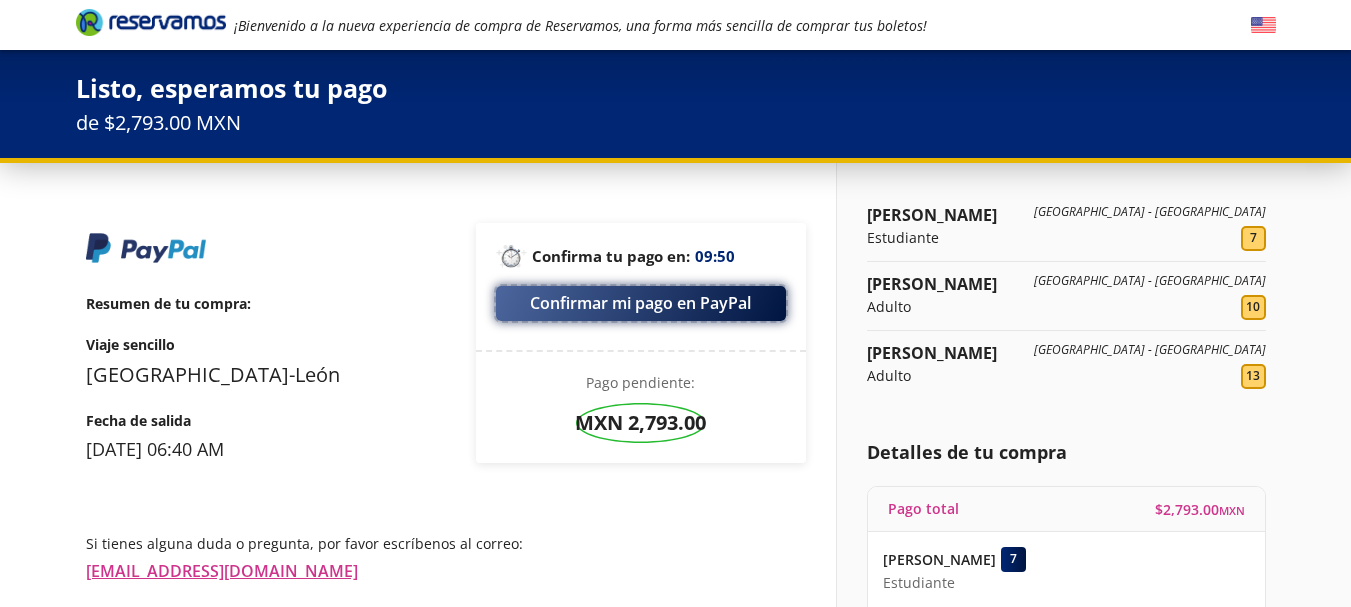 click on "Confirmar mi pago en PayPal" at bounding box center (641, 303) 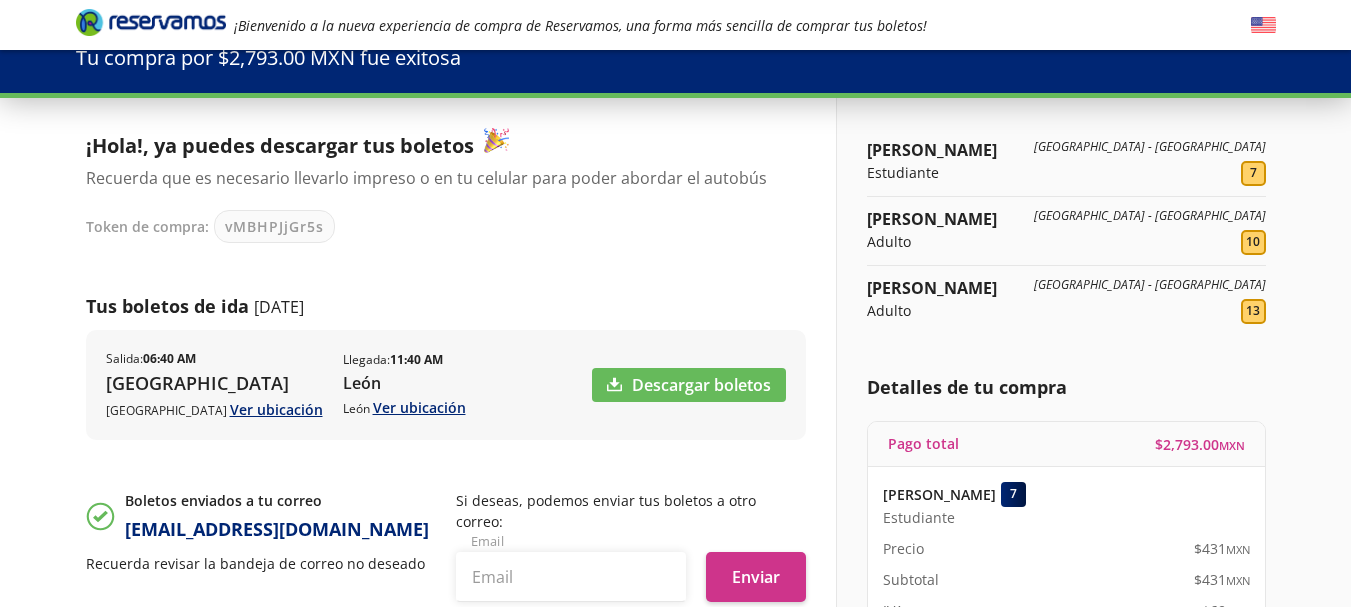 scroll, scrollTop: 0, scrollLeft: 0, axis: both 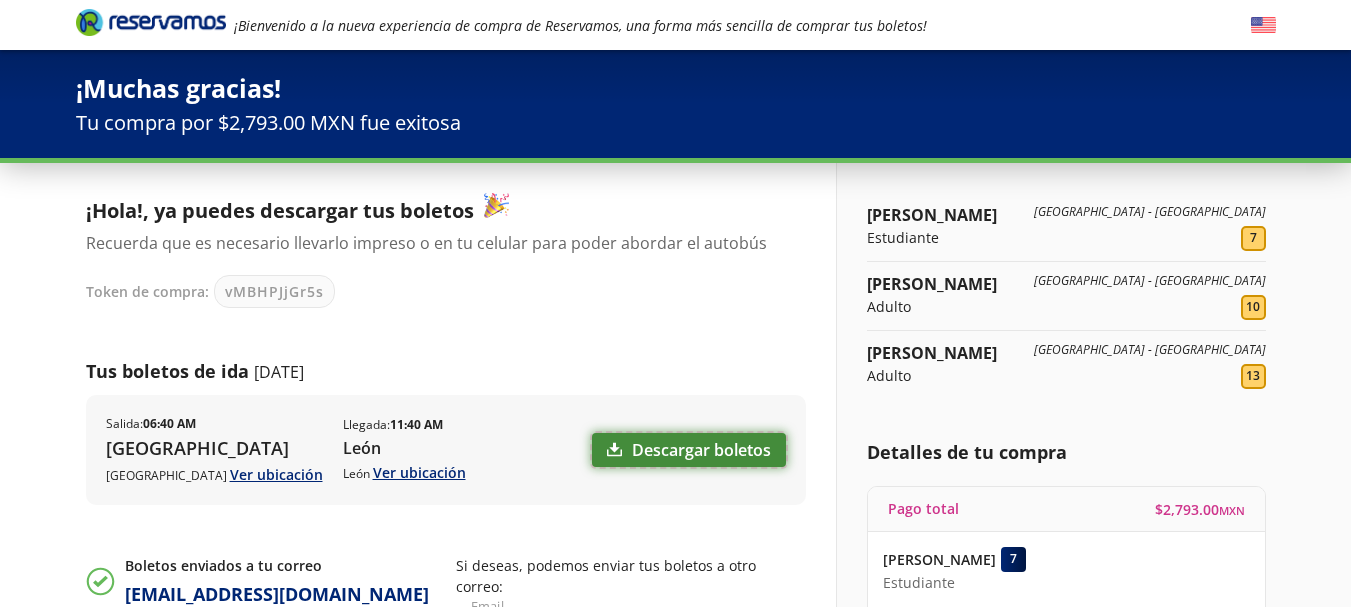 click on "Descargar boletos" at bounding box center (689, 450) 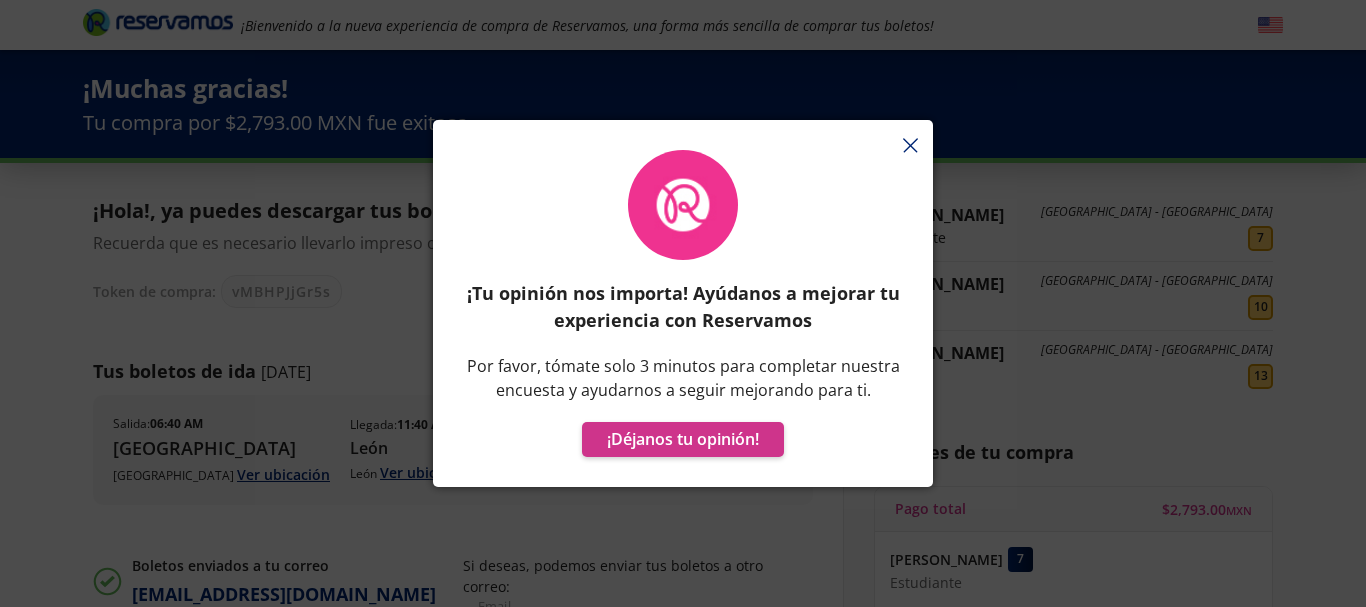 click on "¡Tu opinión nos importa! Ayúdanos a mejorar tu experiencia con Reservamos Por favor, tómate solo 3 minutos para completar nuestra encuesta y ayudarnos a seguir mejorando para ti. ¡Déjanos tu opinión!" at bounding box center (683, 313) 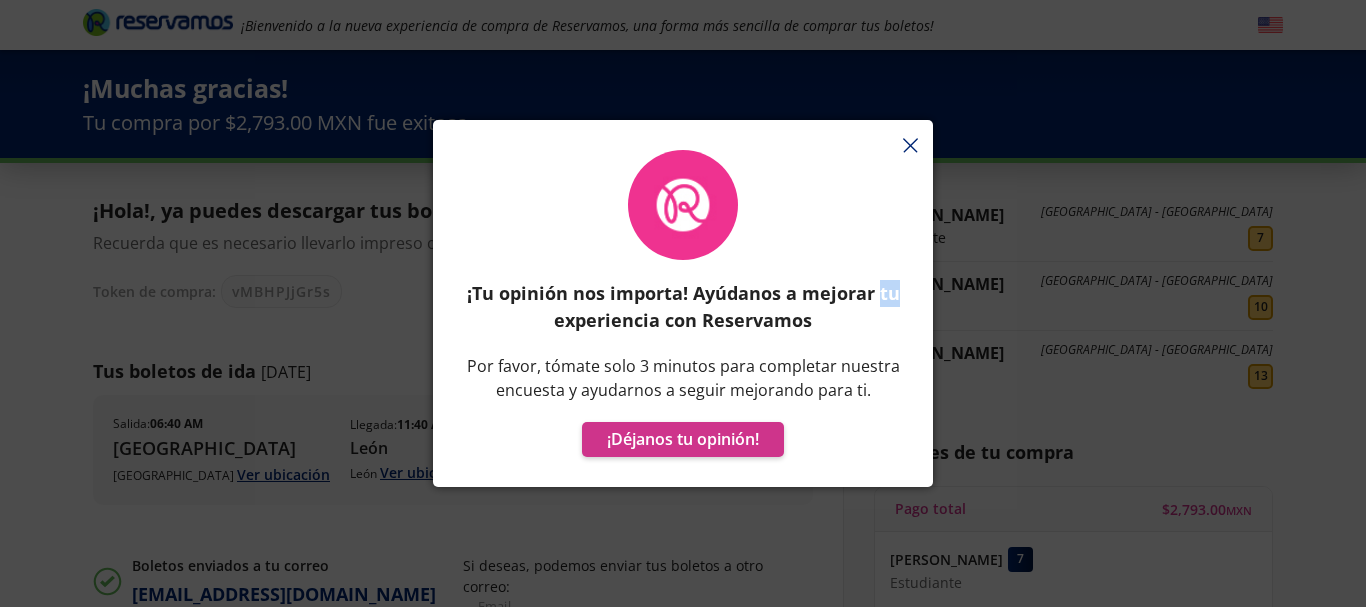 click on "¡Tu opinión nos importa! Ayúdanos a mejorar tu experiencia con Reservamos Por favor, tómate solo 3 minutos para completar nuestra encuesta y ayudarnos a seguir mejorando para ti. ¡Déjanos tu opinión!" at bounding box center [683, 313] 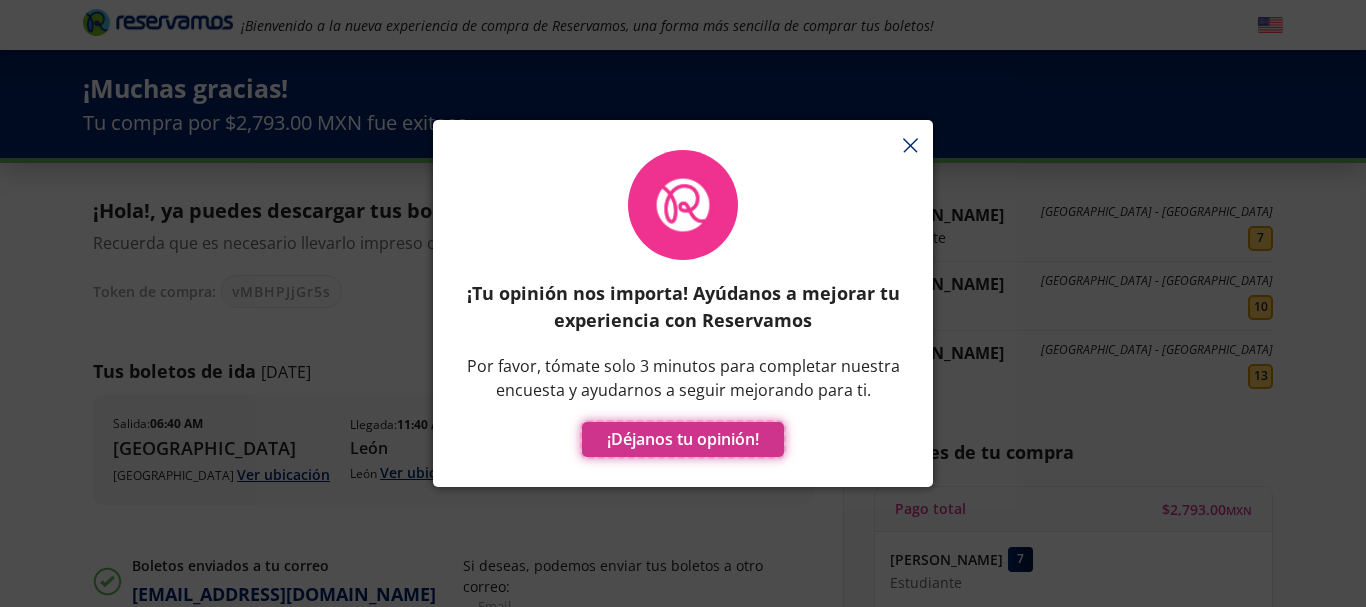 click on "¡Déjanos tu opinión!" at bounding box center (683, 439) 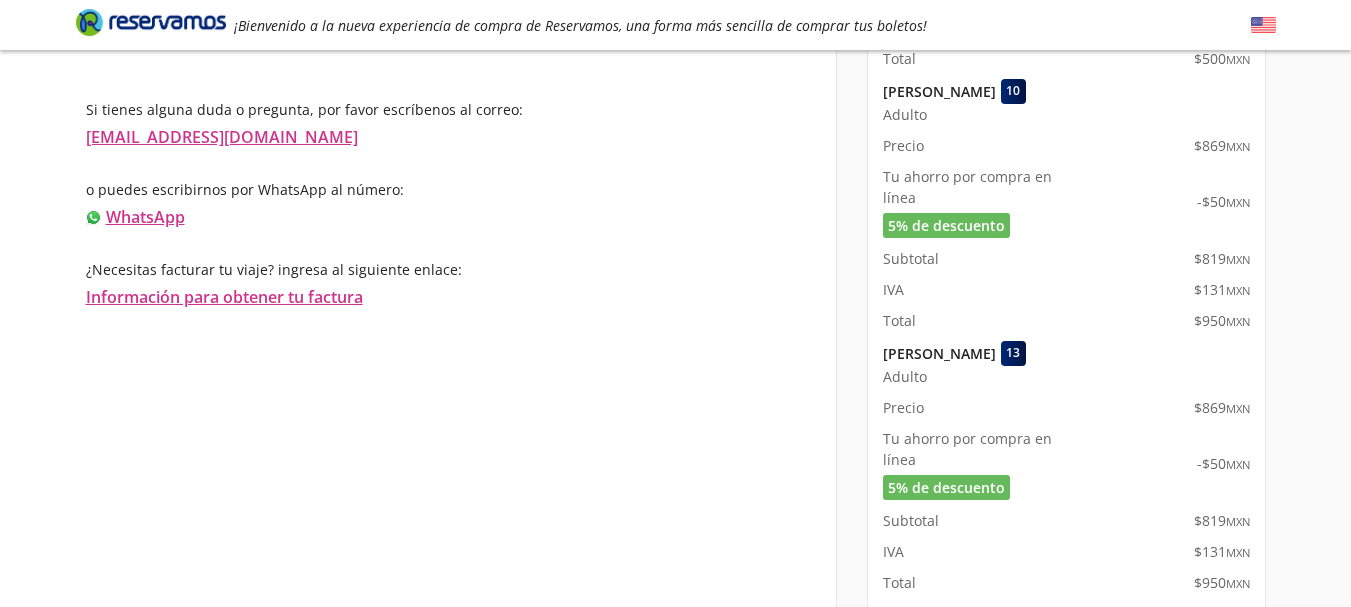 scroll, scrollTop: 536, scrollLeft: 0, axis: vertical 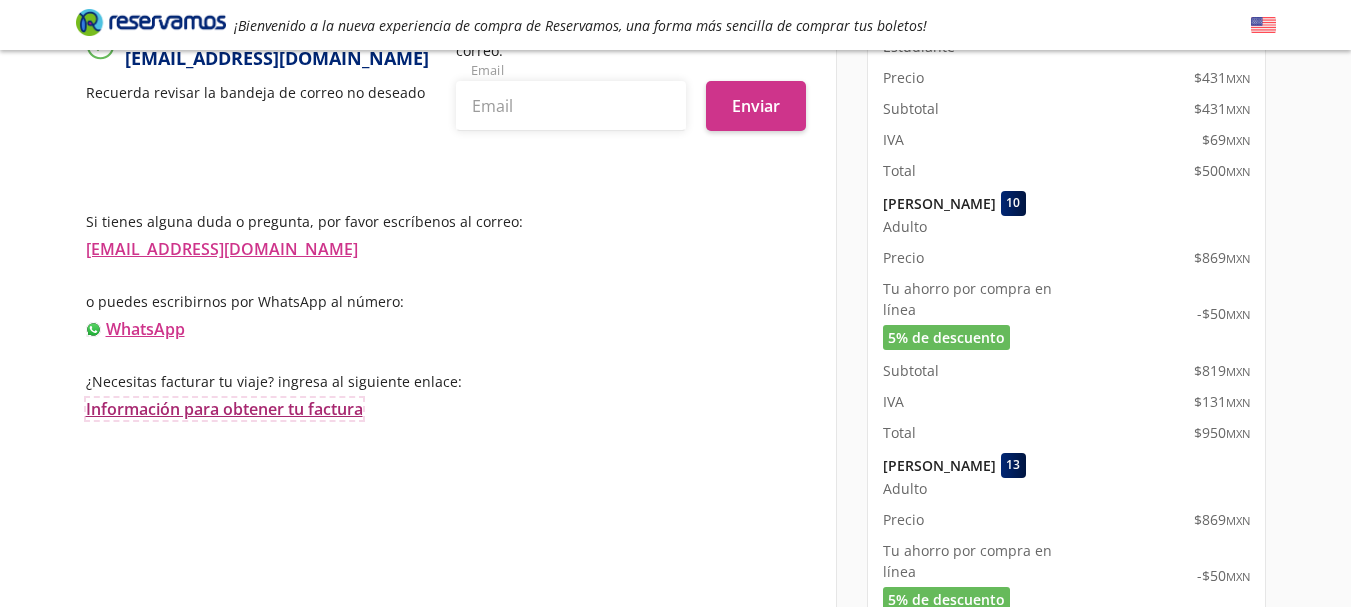 click on "Información para obtener tu factura" at bounding box center (224, 409) 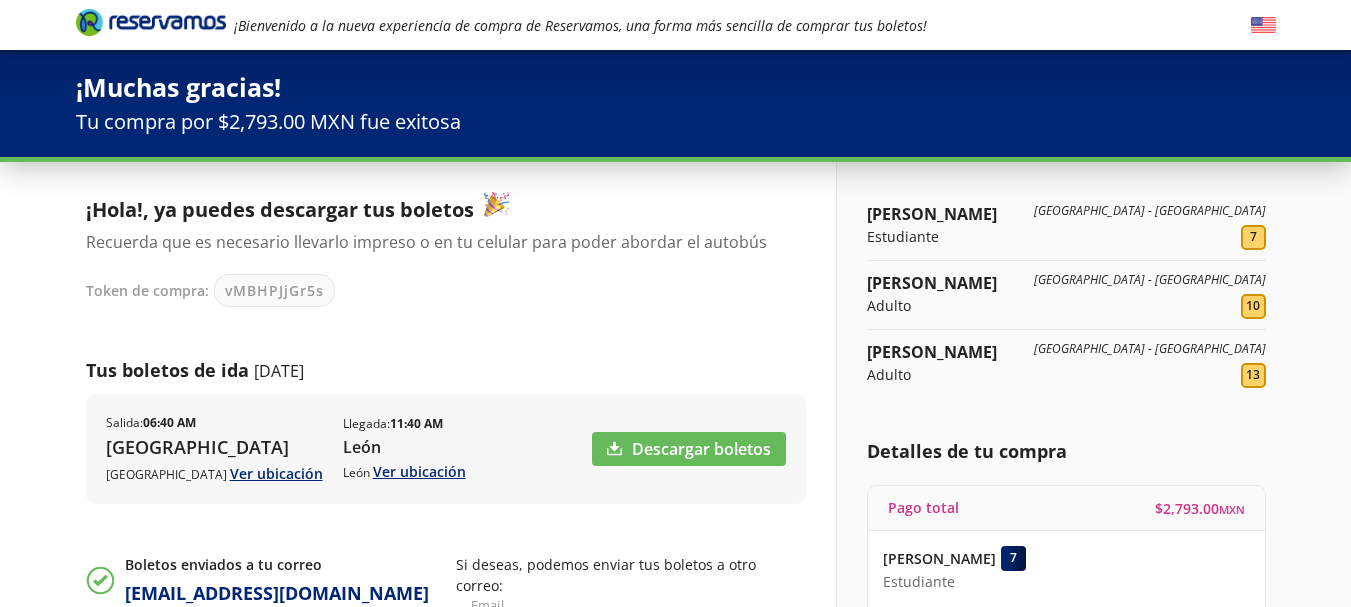 scroll, scrollTop: 0, scrollLeft: 0, axis: both 